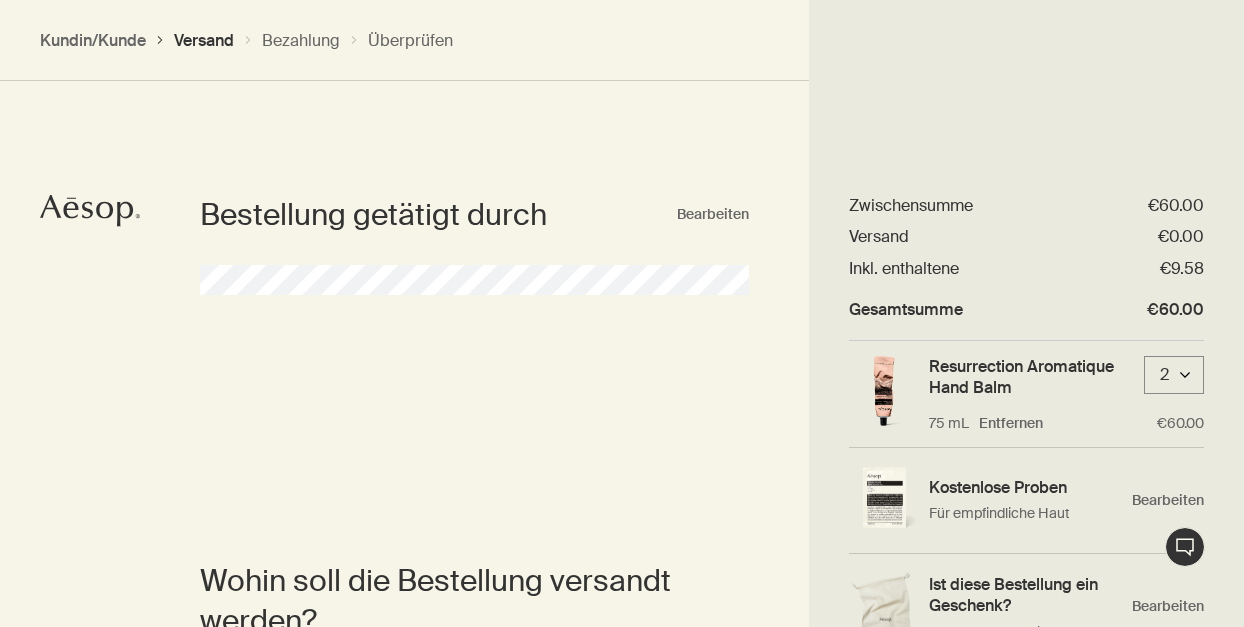 select on "DE" 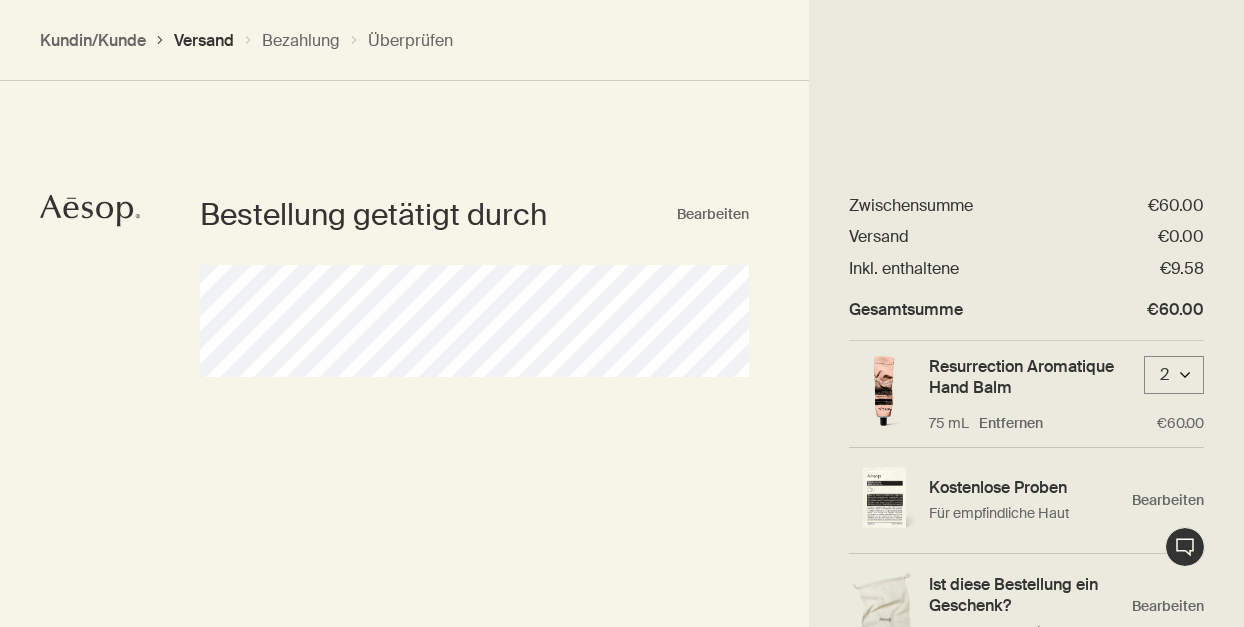 scroll, scrollTop: 1434, scrollLeft: 0, axis: vertical 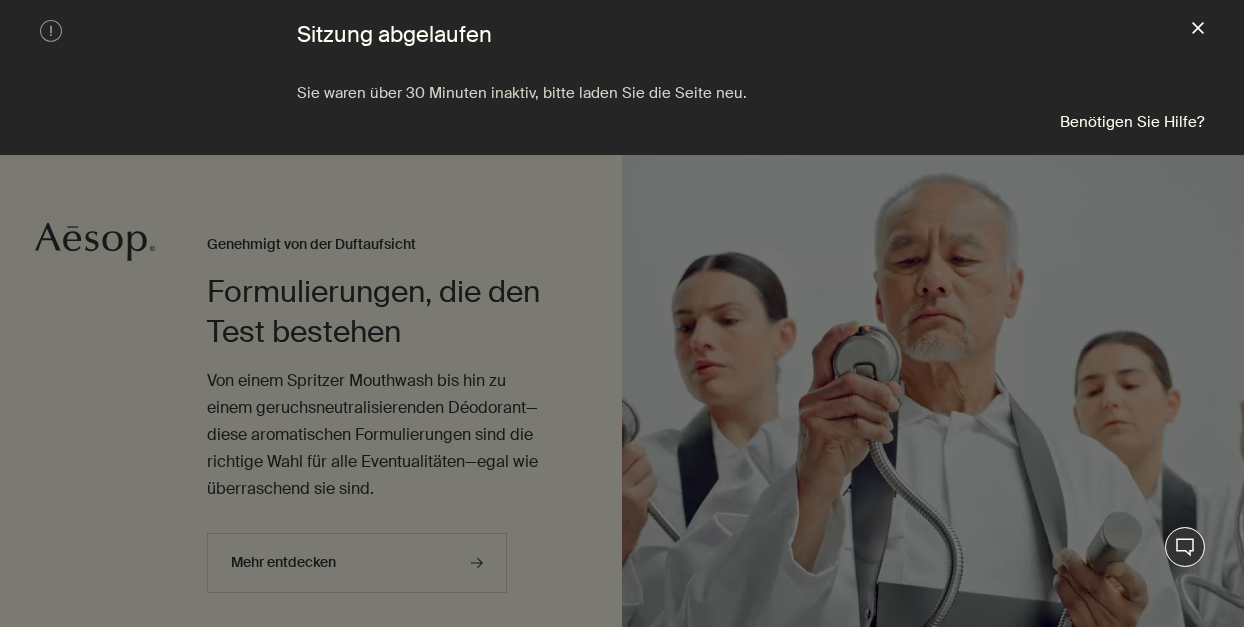 click on "close" at bounding box center (1198, 30) 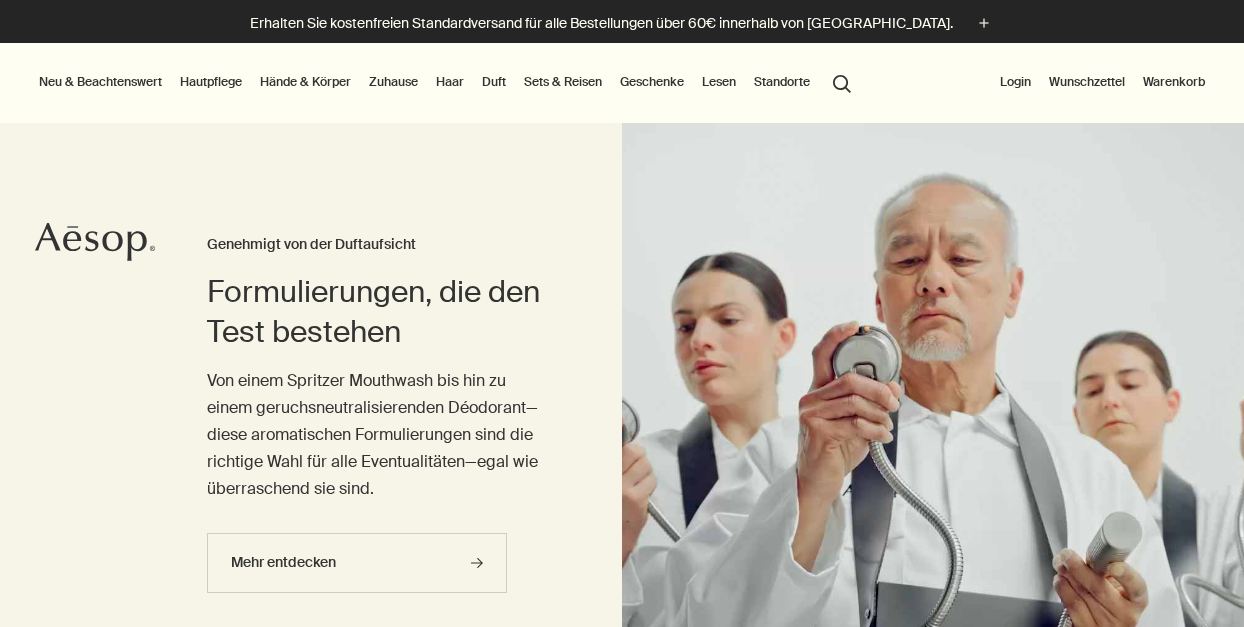 scroll, scrollTop: 0, scrollLeft: 0, axis: both 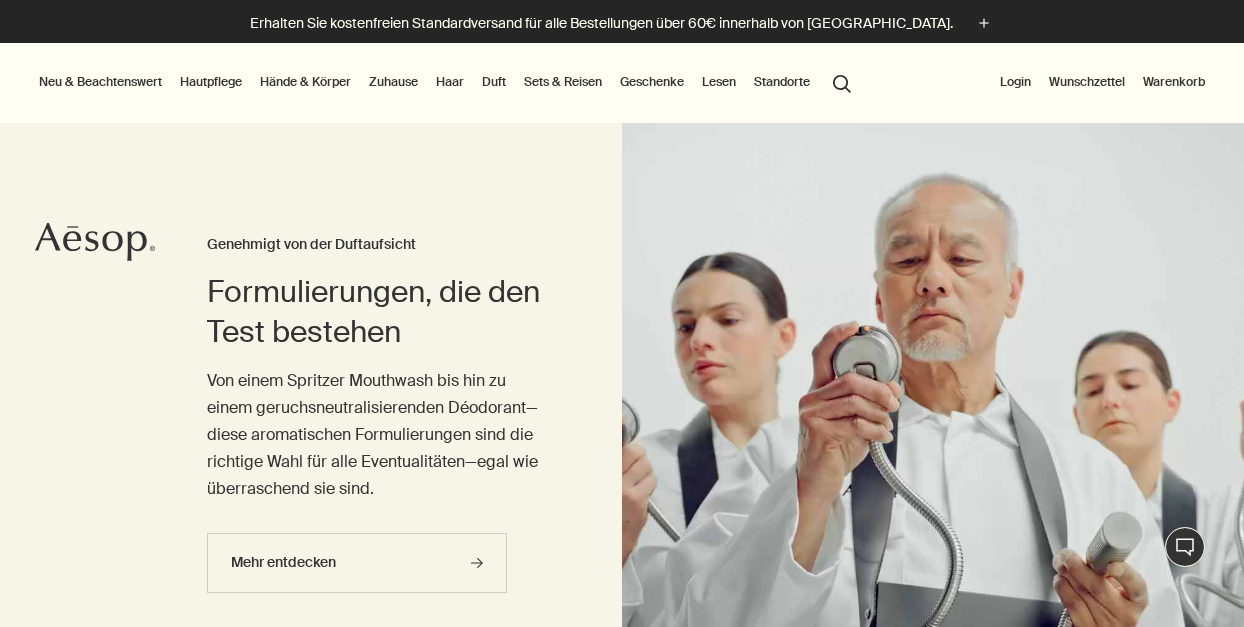 click on "Warenkorb" at bounding box center (1174, 82) 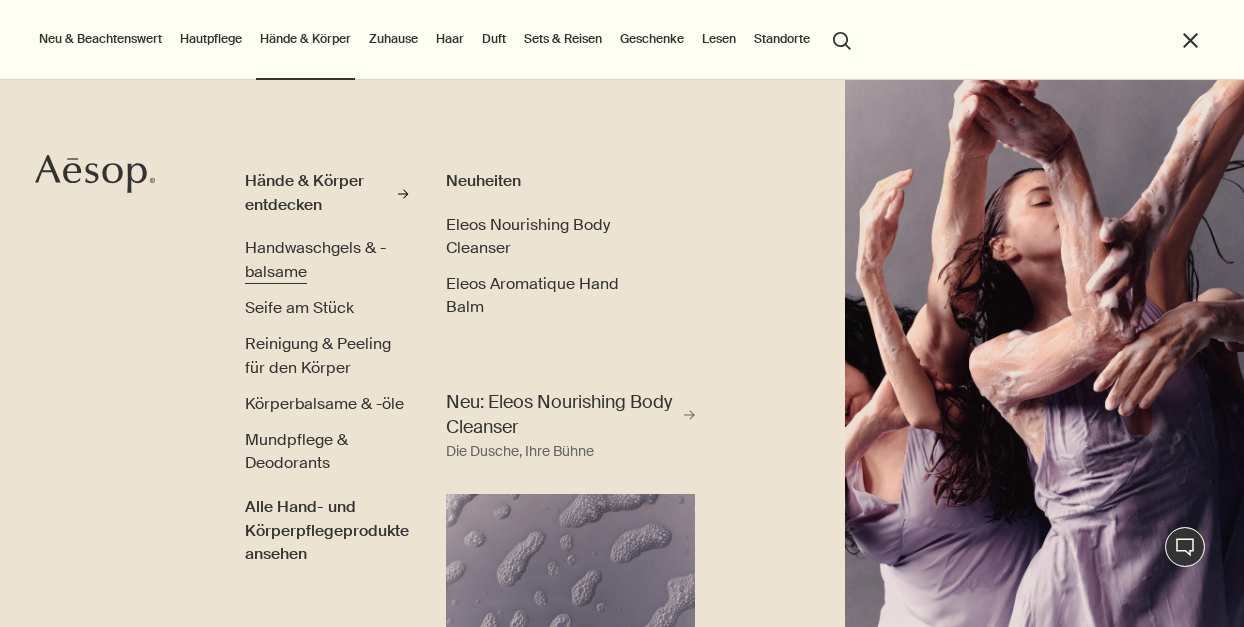 click on "Handwaschgels & -balsame" at bounding box center [315, 260] 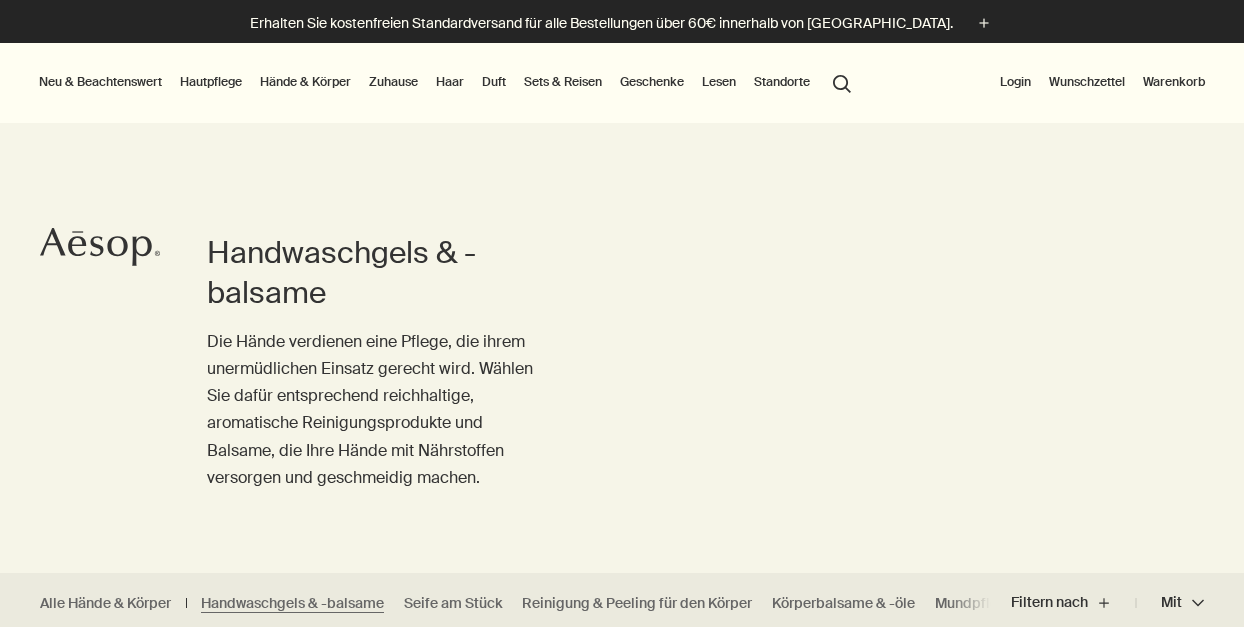 scroll, scrollTop: 263, scrollLeft: 0, axis: vertical 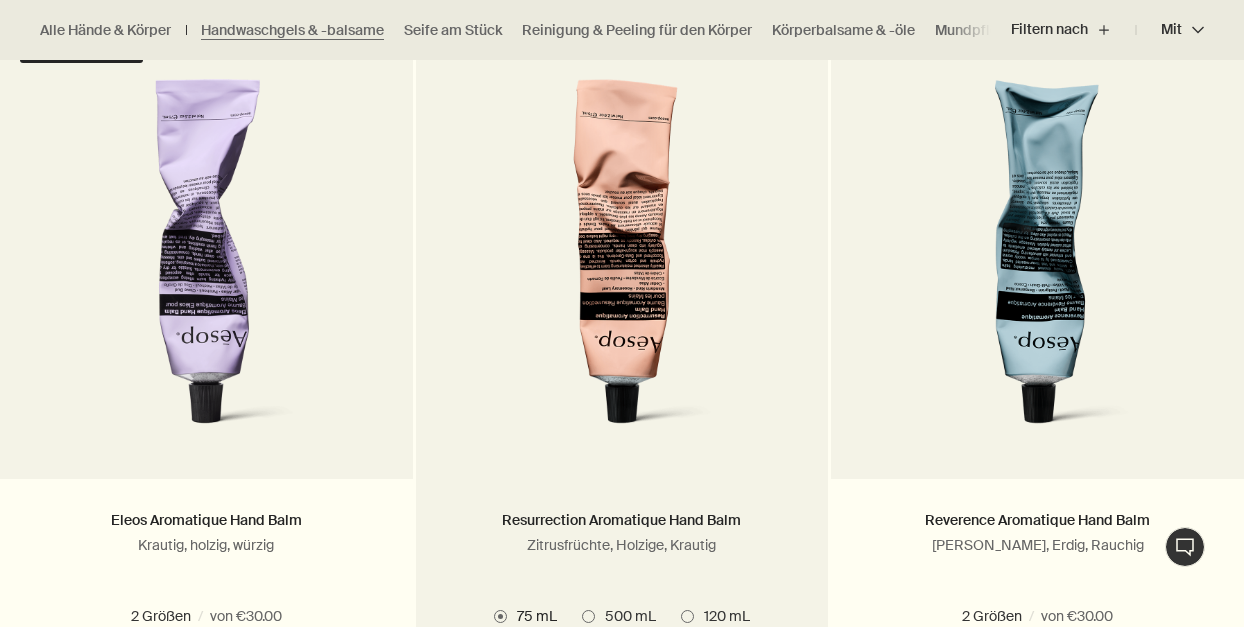 click at bounding box center (622, 264) 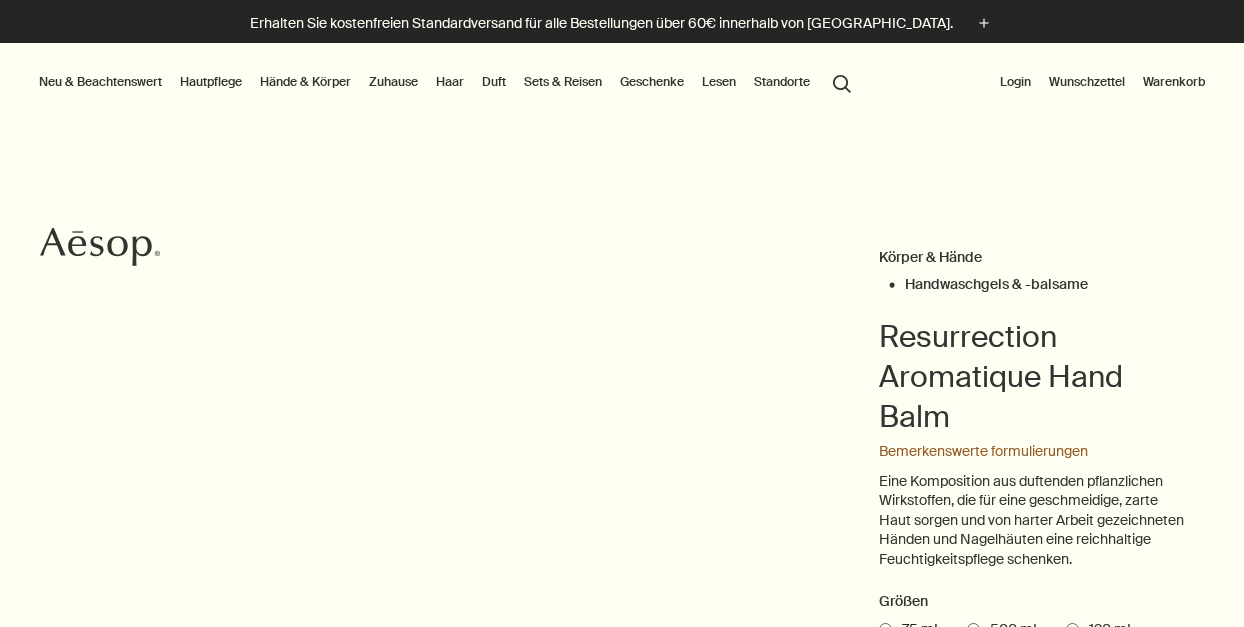 scroll, scrollTop: 0, scrollLeft: 0, axis: both 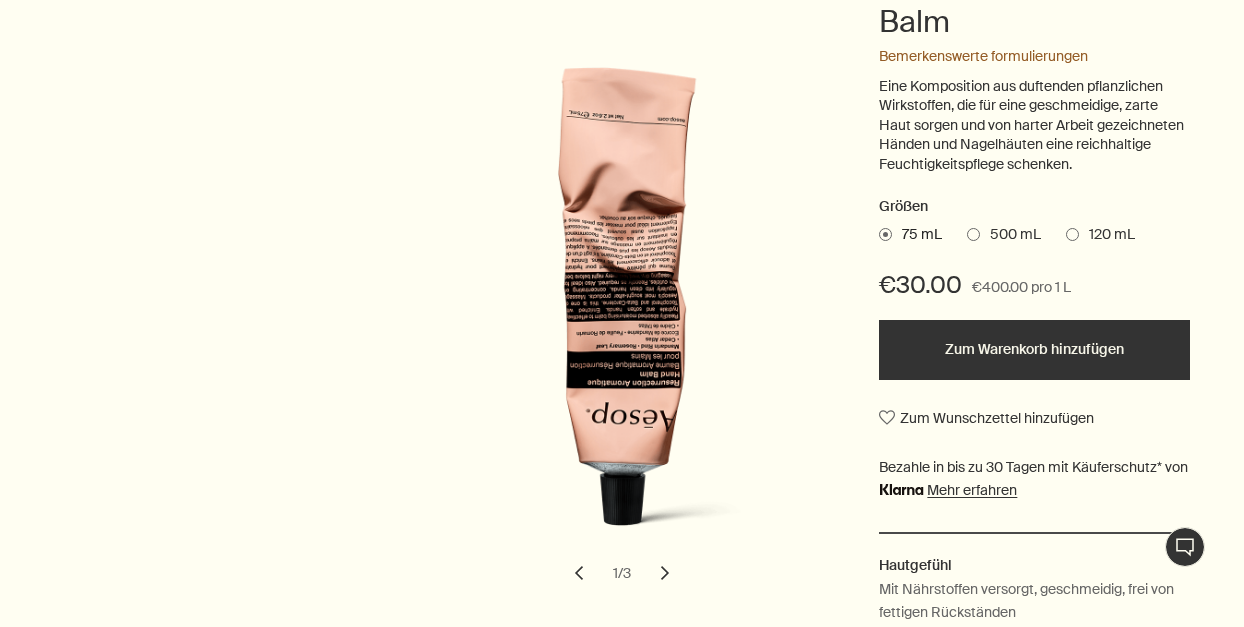click on "Zum Warenkorb hinzufügen" at bounding box center [1034, 350] 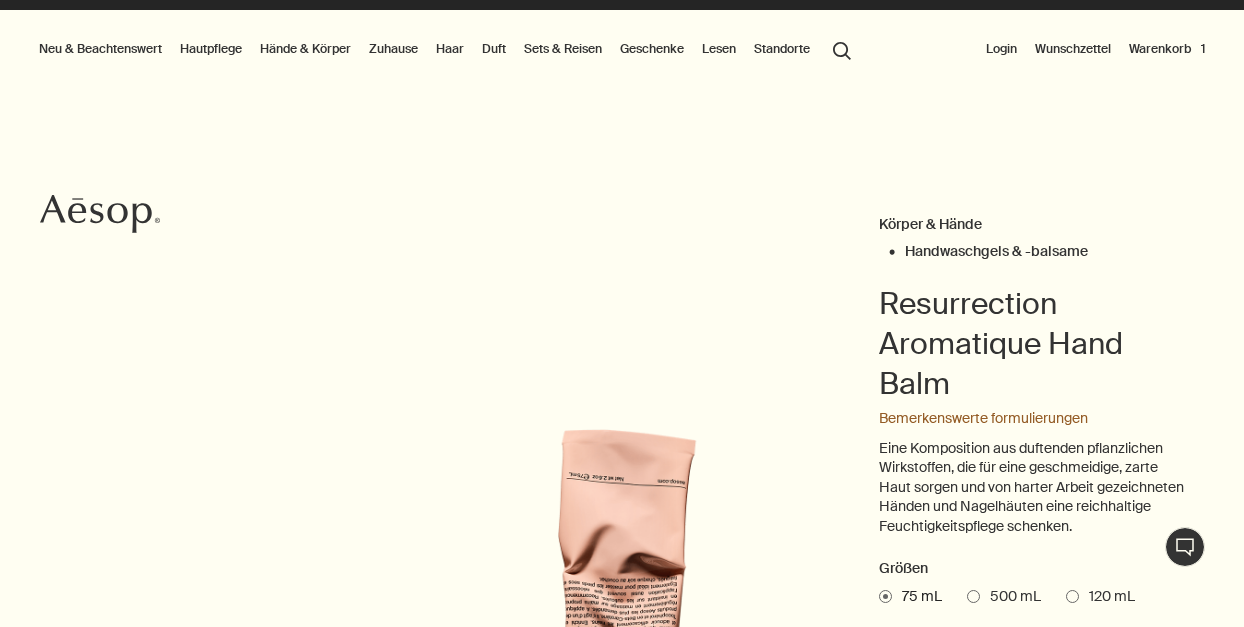 scroll, scrollTop: 11, scrollLeft: 0, axis: vertical 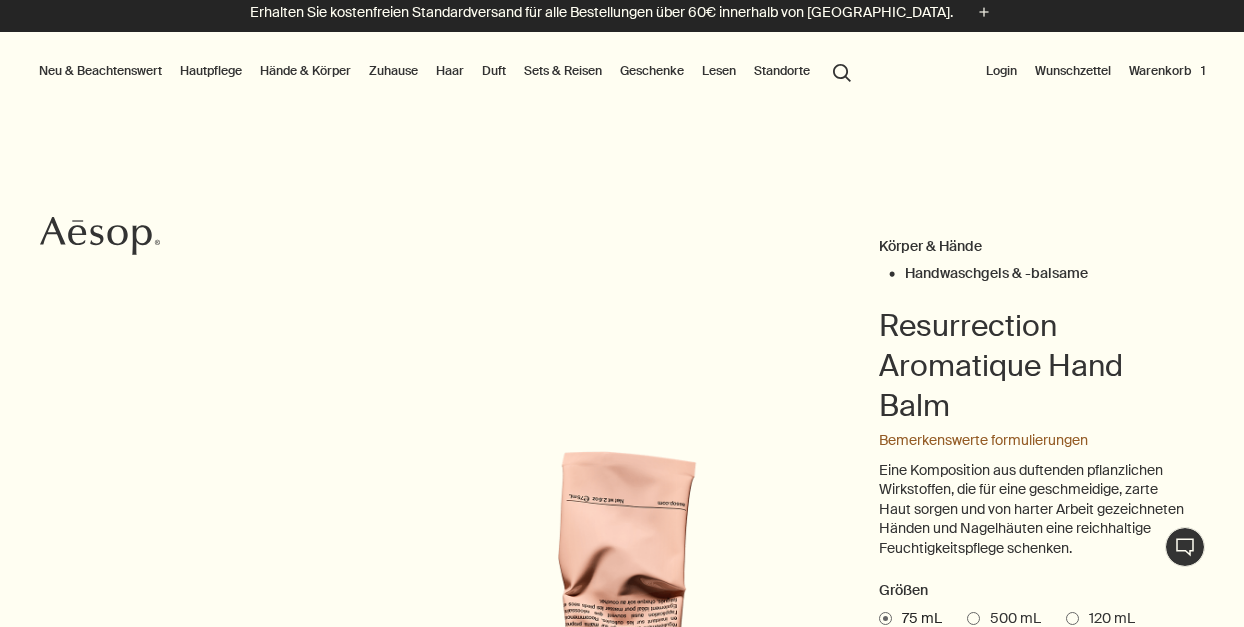 click on "Warenkorb 1" at bounding box center [1167, 71] 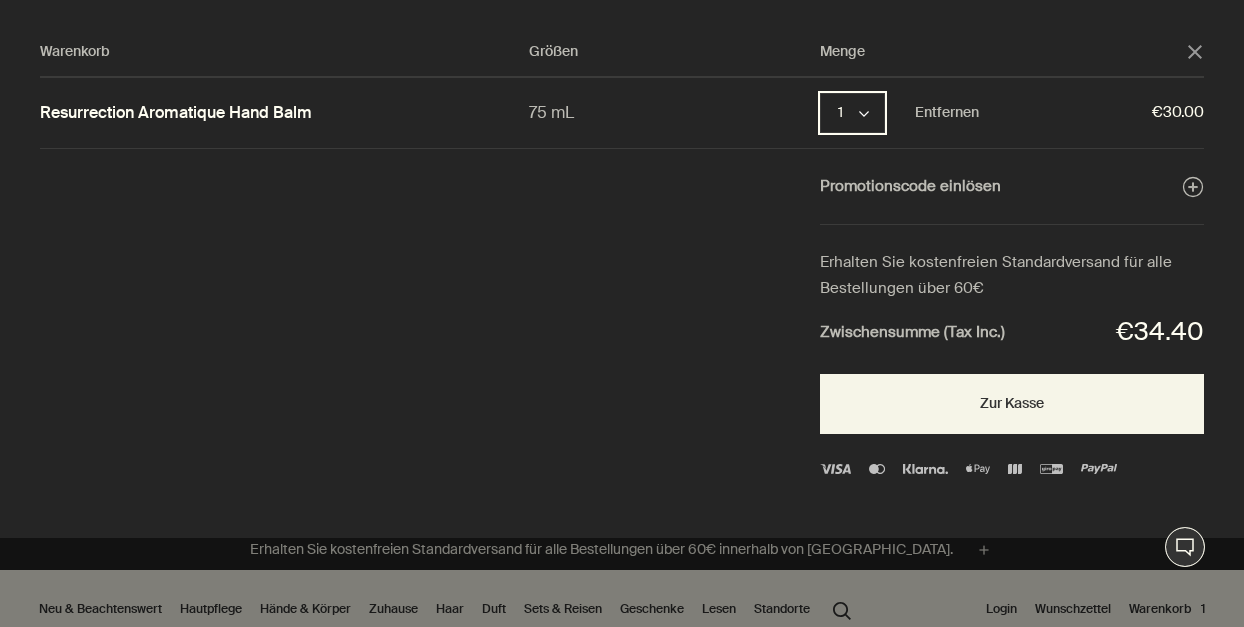 click on "1 chevron" at bounding box center (852, 113) 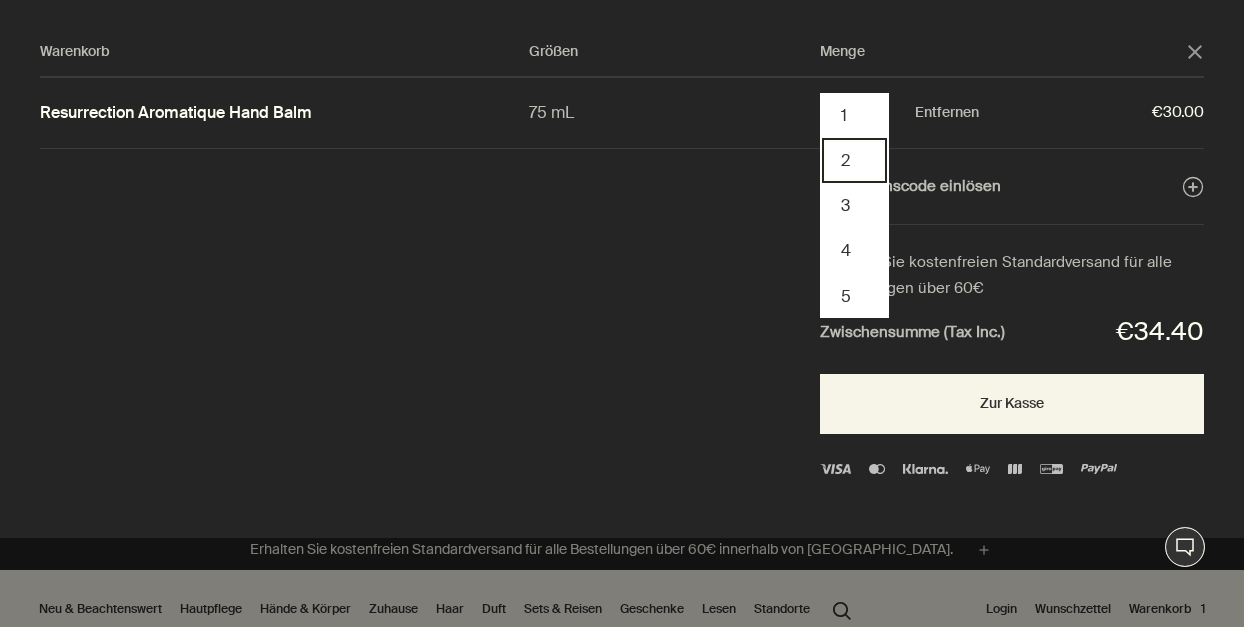 click on "2" at bounding box center (854, 160) 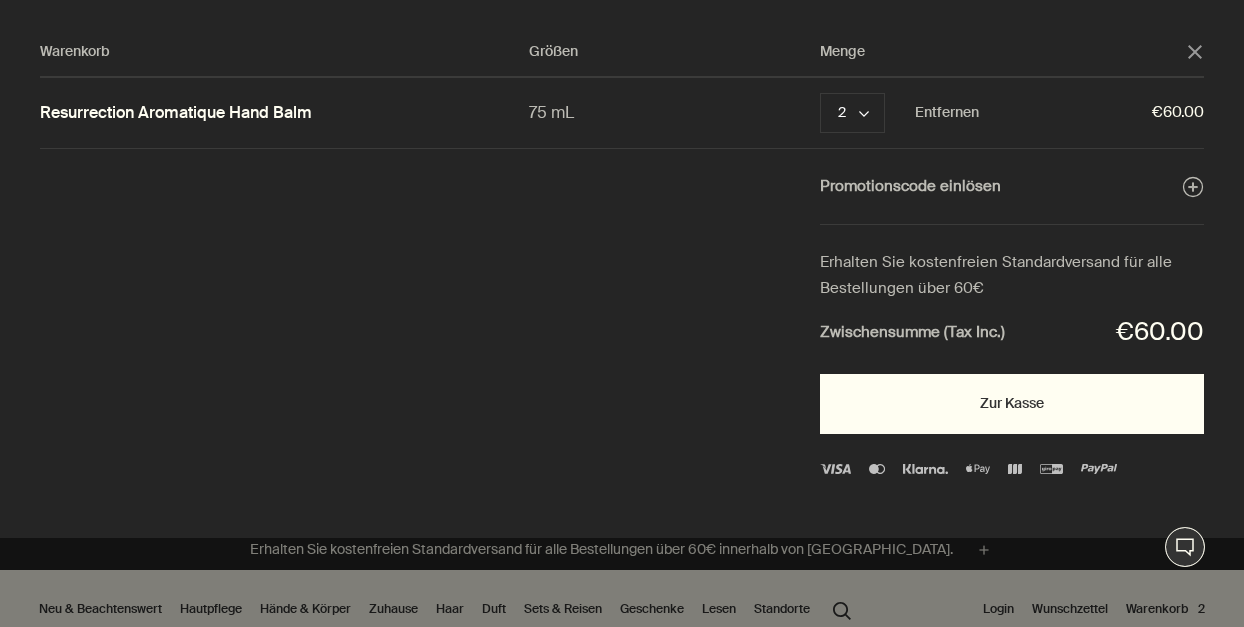 click on "Zur Kasse" at bounding box center [1012, 404] 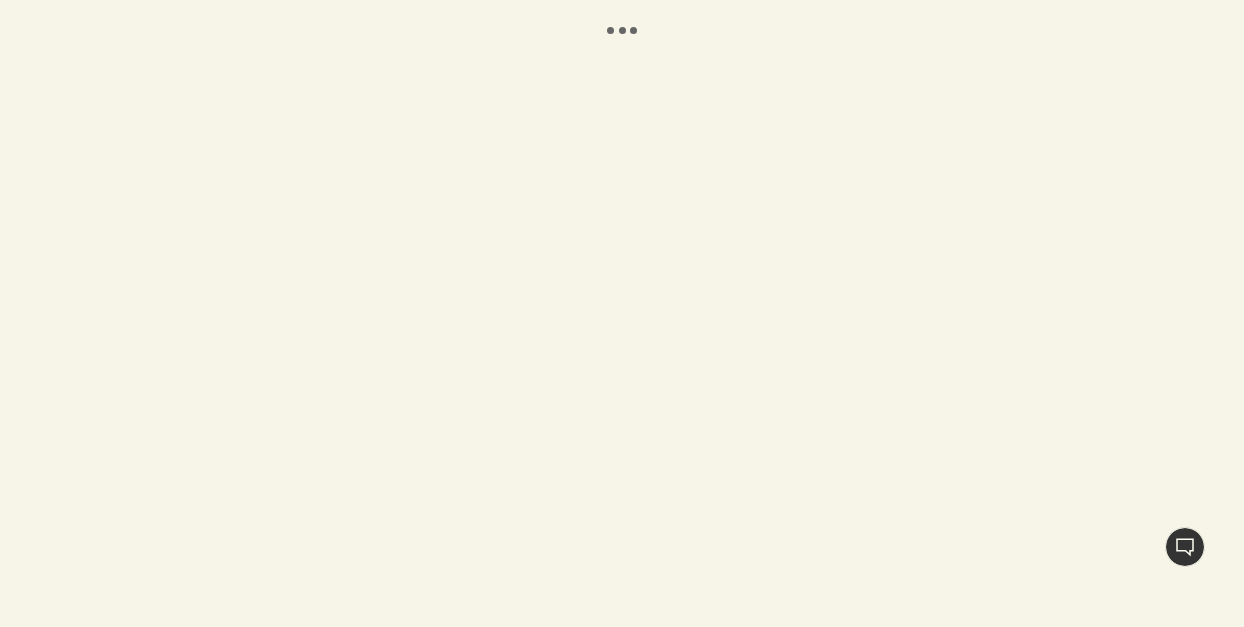 scroll, scrollTop: 0, scrollLeft: 0, axis: both 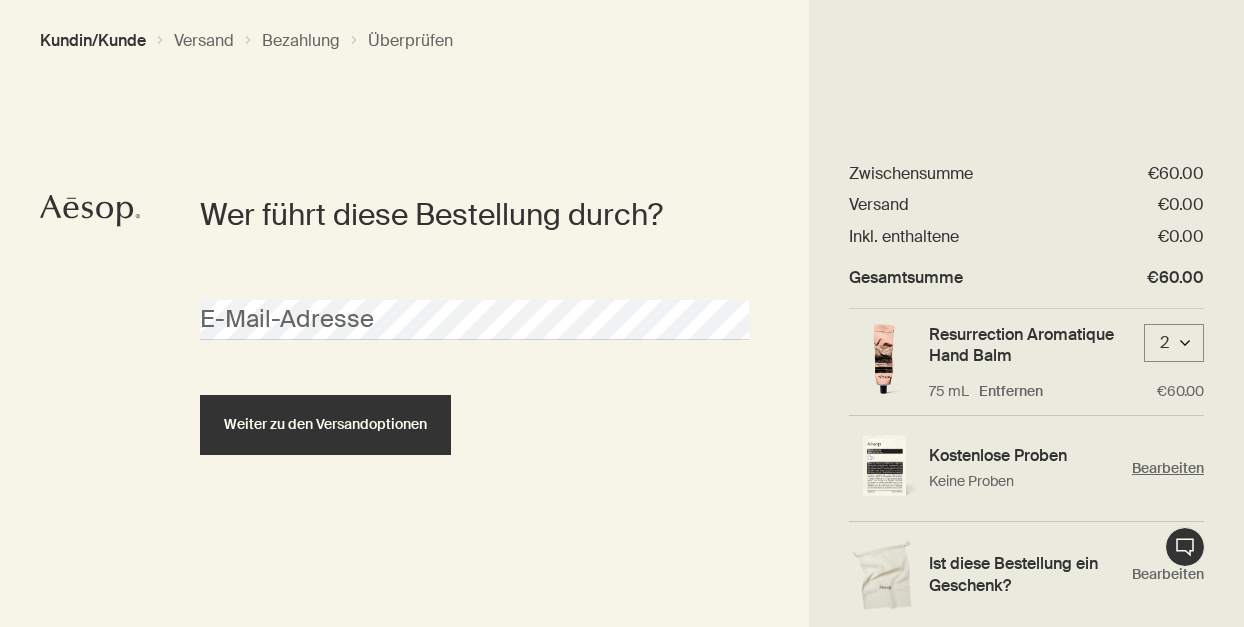 click on "Kostenlose Proben" at bounding box center [1025, 455] 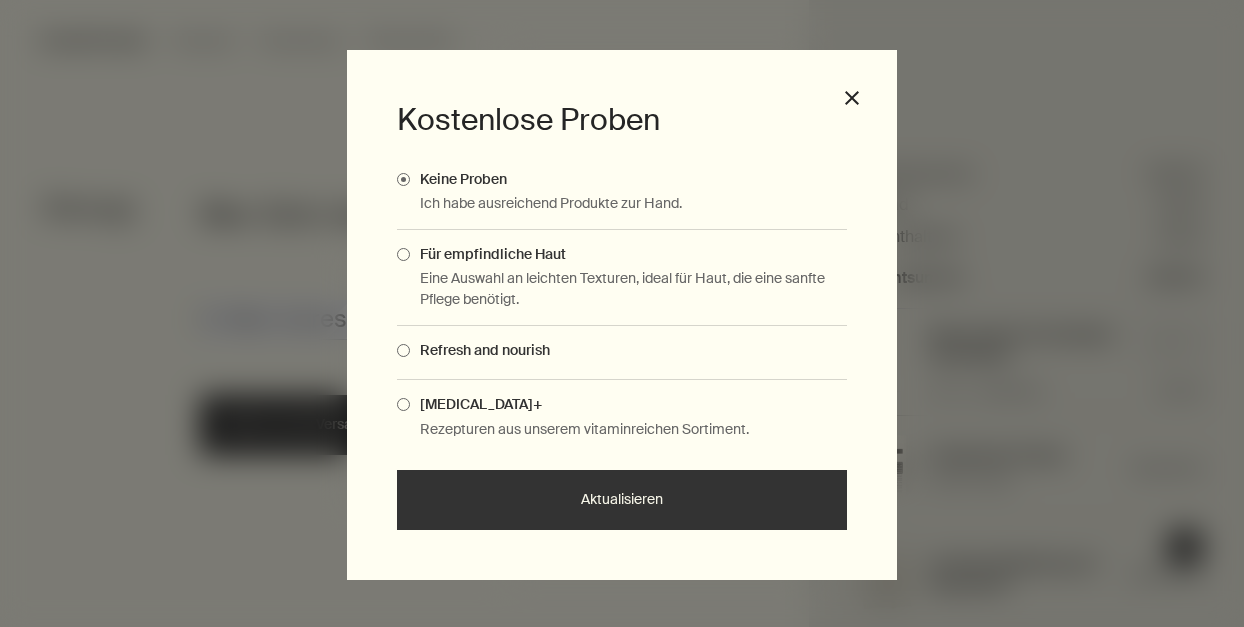 click on "Für empfindliche Haut Eine Auswahl an leichten Texturen, ideal für Haut, die eine sanfte Pflege benötigt." at bounding box center (622, 278) 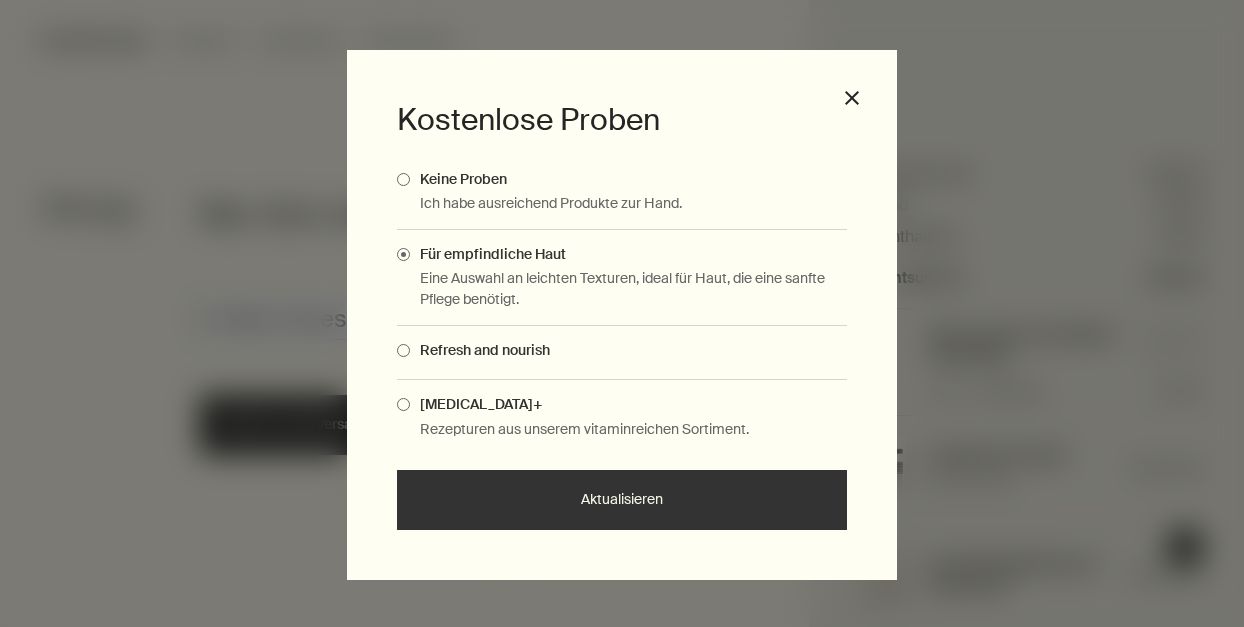 click on "Aktualisieren" at bounding box center [622, 500] 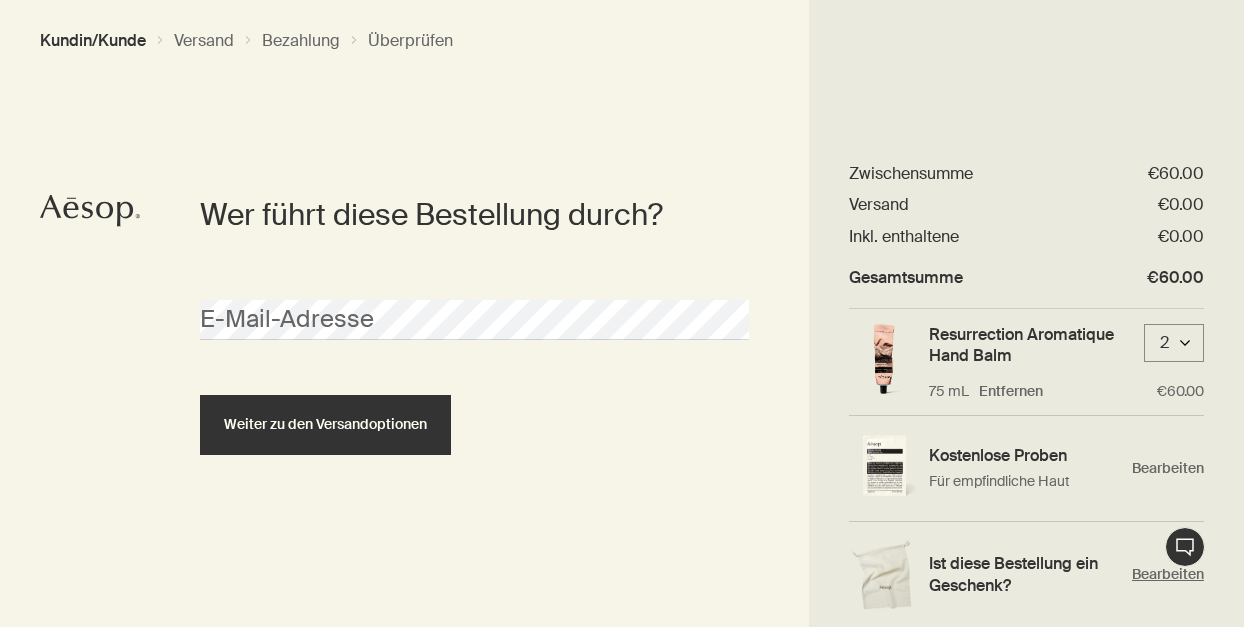 click on "Ist diese Bestellung ein Geschenk?" at bounding box center [1025, 574] 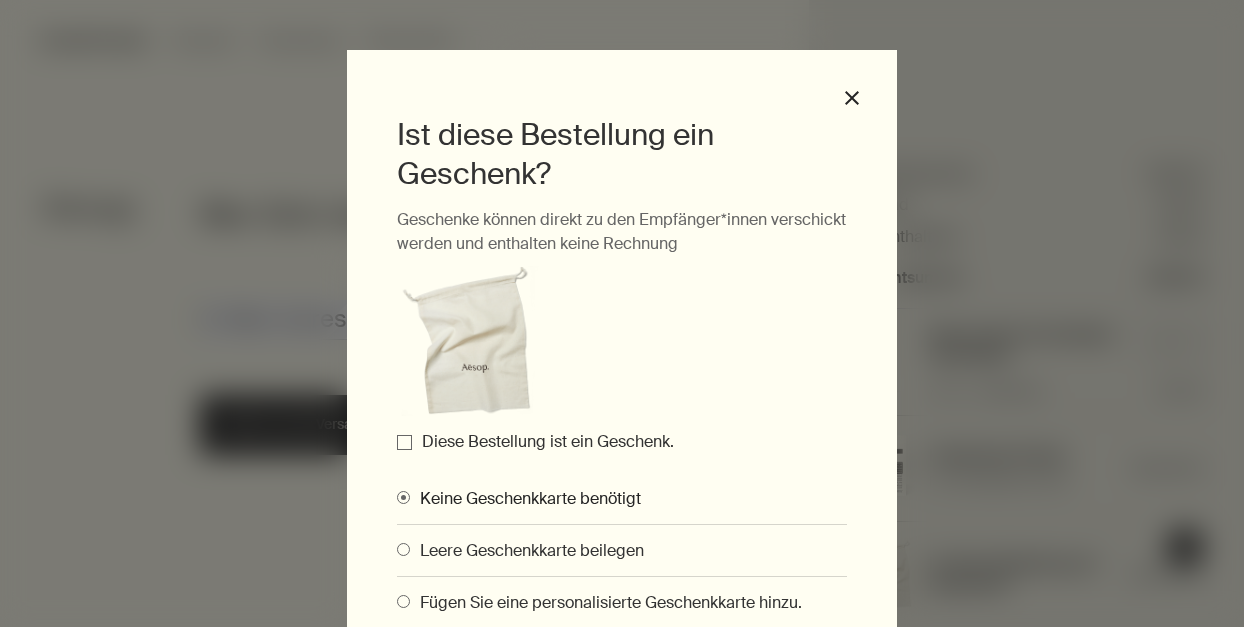click on "Diese Bestellung ist ein Geschenk." at bounding box center [404, 442] 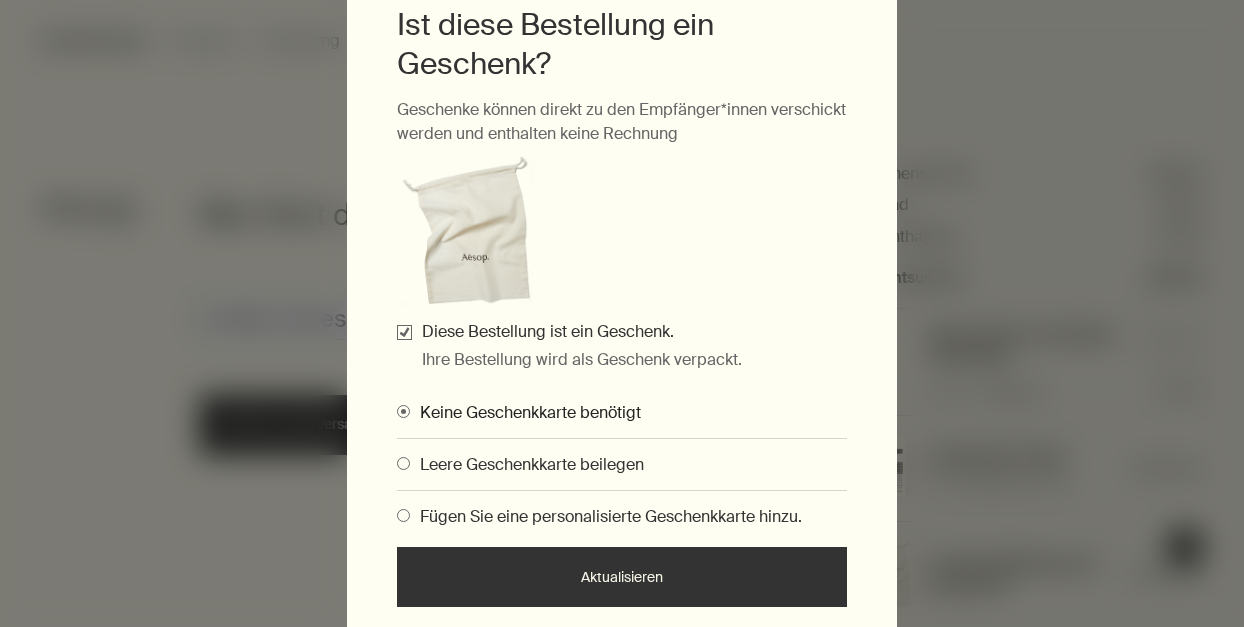 scroll, scrollTop: 116, scrollLeft: 0, axis: vertical 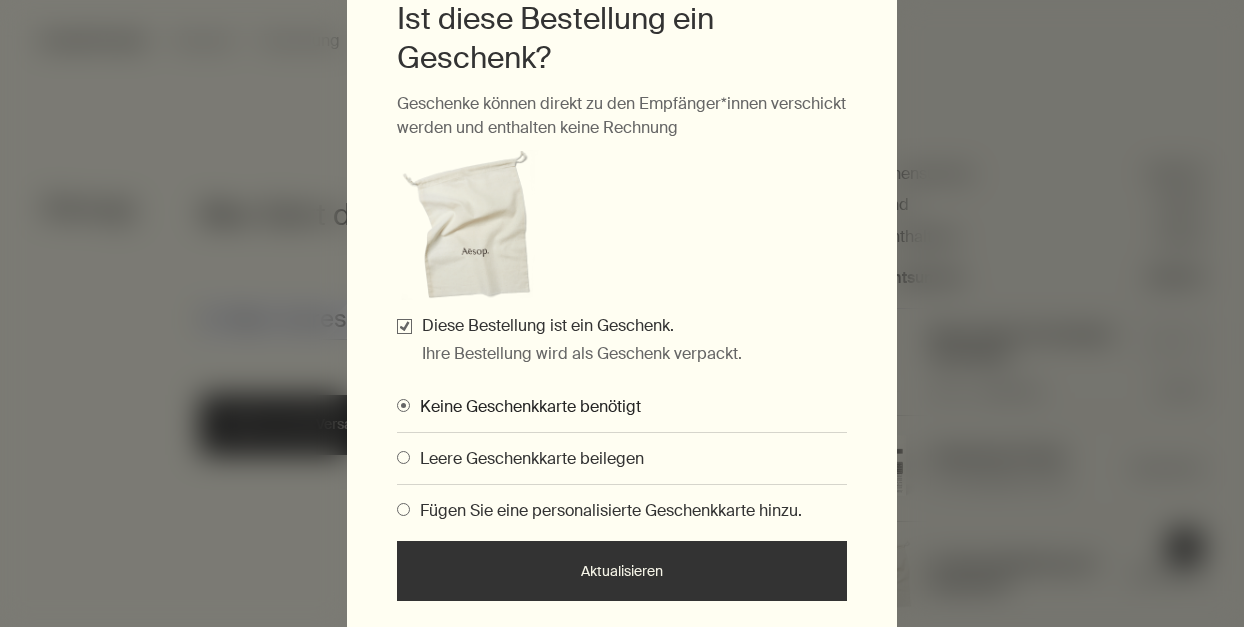 click on "Aktualisieren" at bounding box center [622, 571] 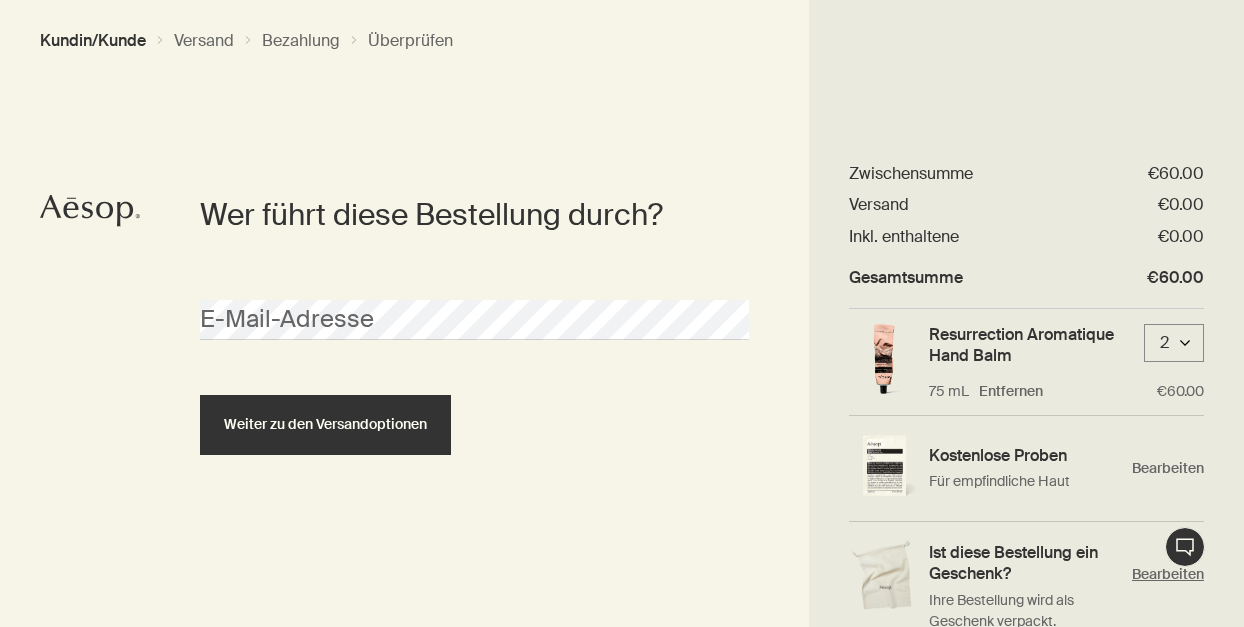 scroll, scrollTop: 57, scrollLeft: 0, axis: vertical 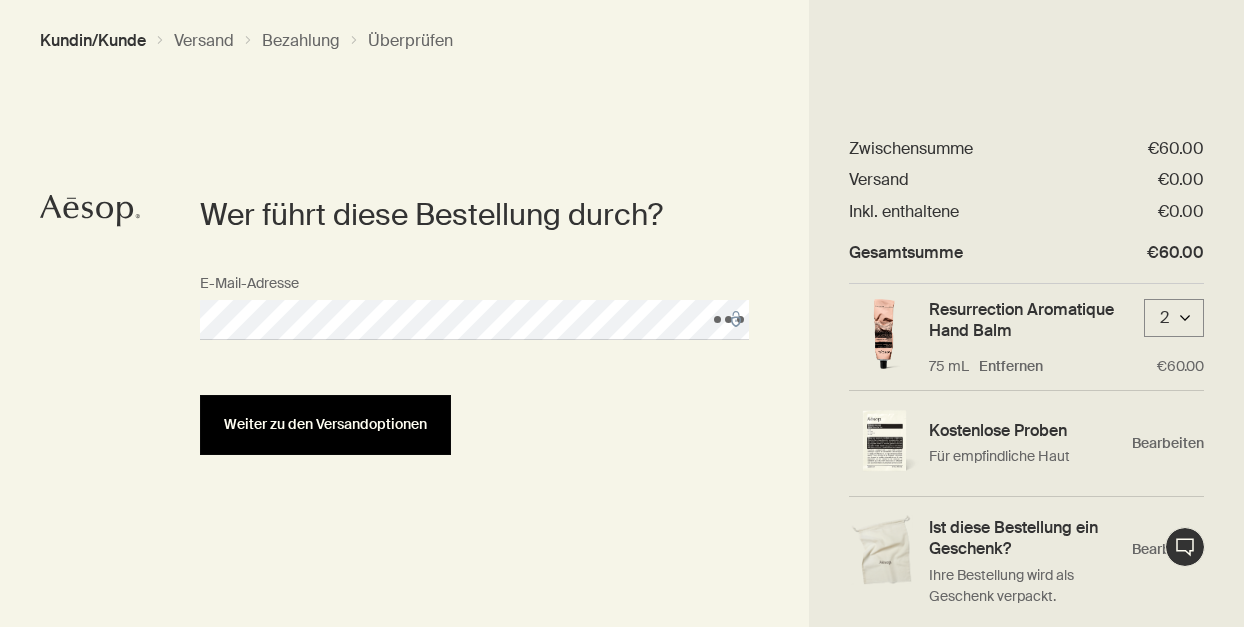 click on "Weiter zu den Versandoptionen" at bounding box center [325, 424] 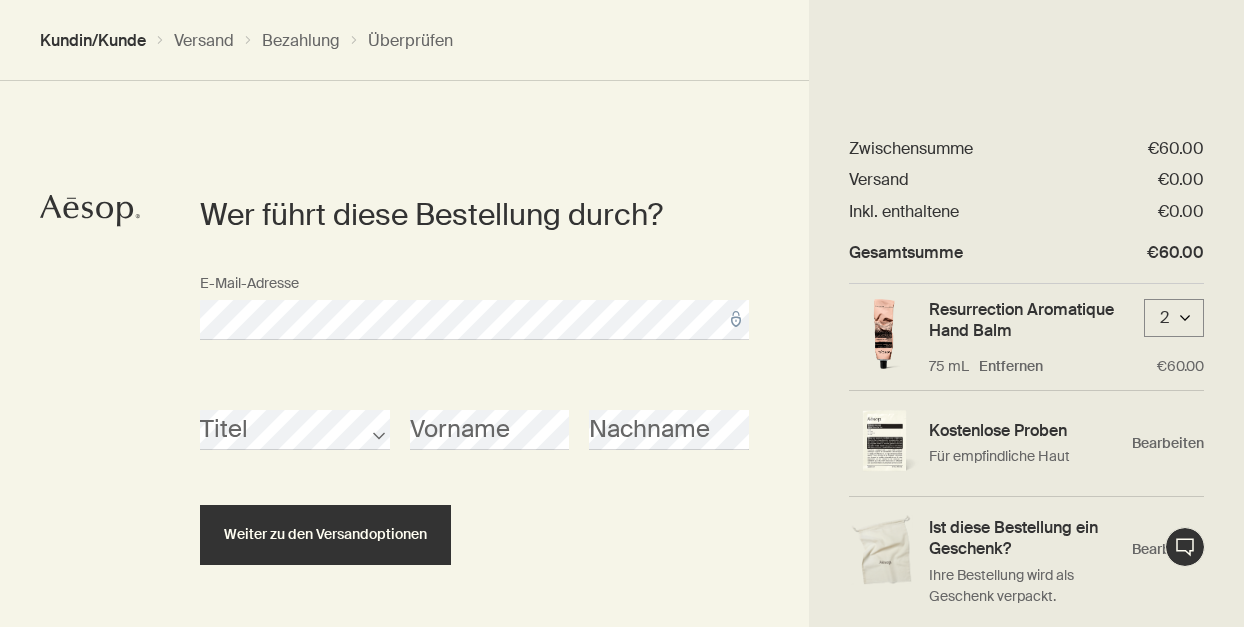 scroll, scrollTop: 71, scrollLeft: 0, axis: vertical 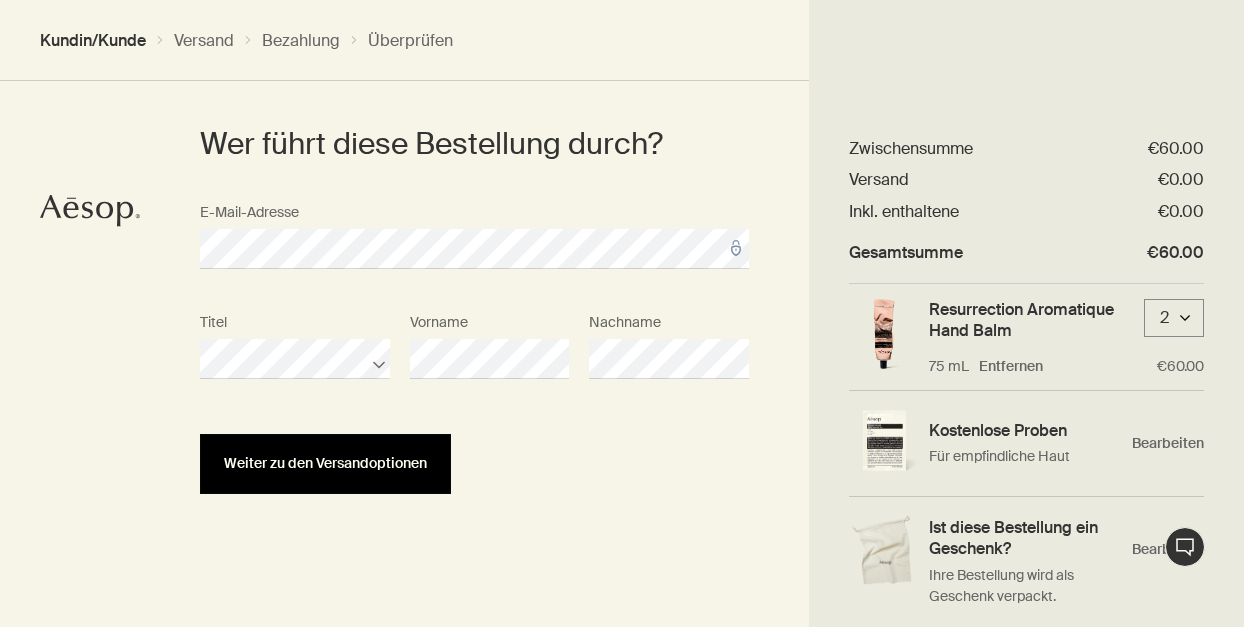 click on "Weiter zu den Versandoptionen" at bounding box center (325, 464) 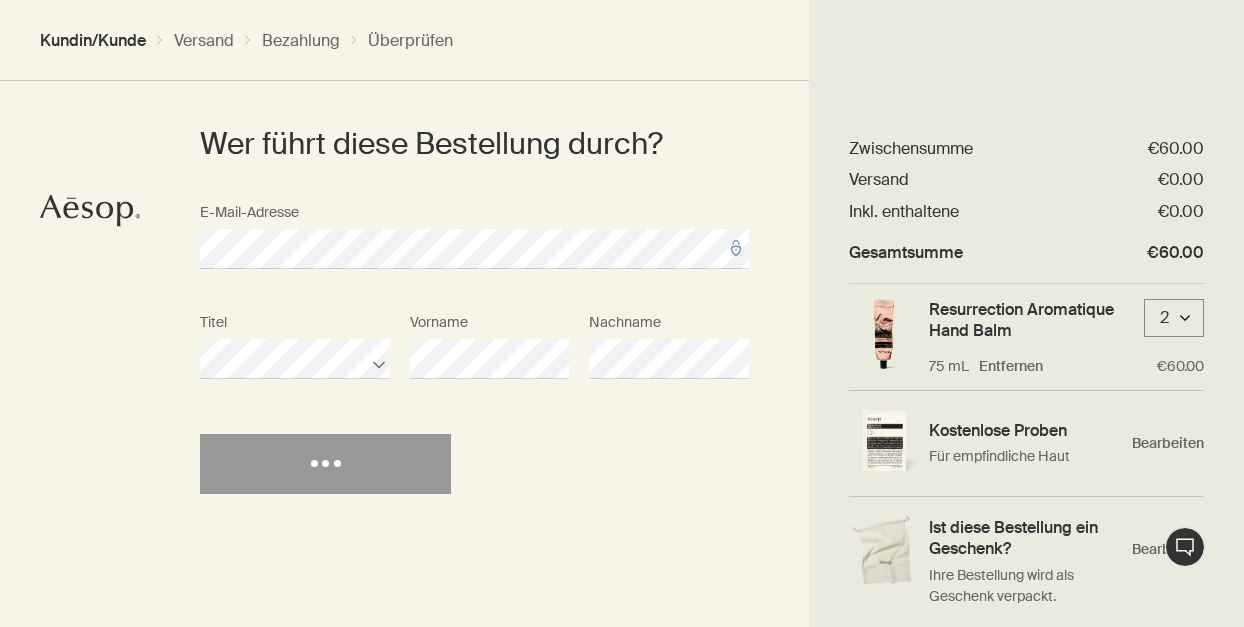 select on "DE" 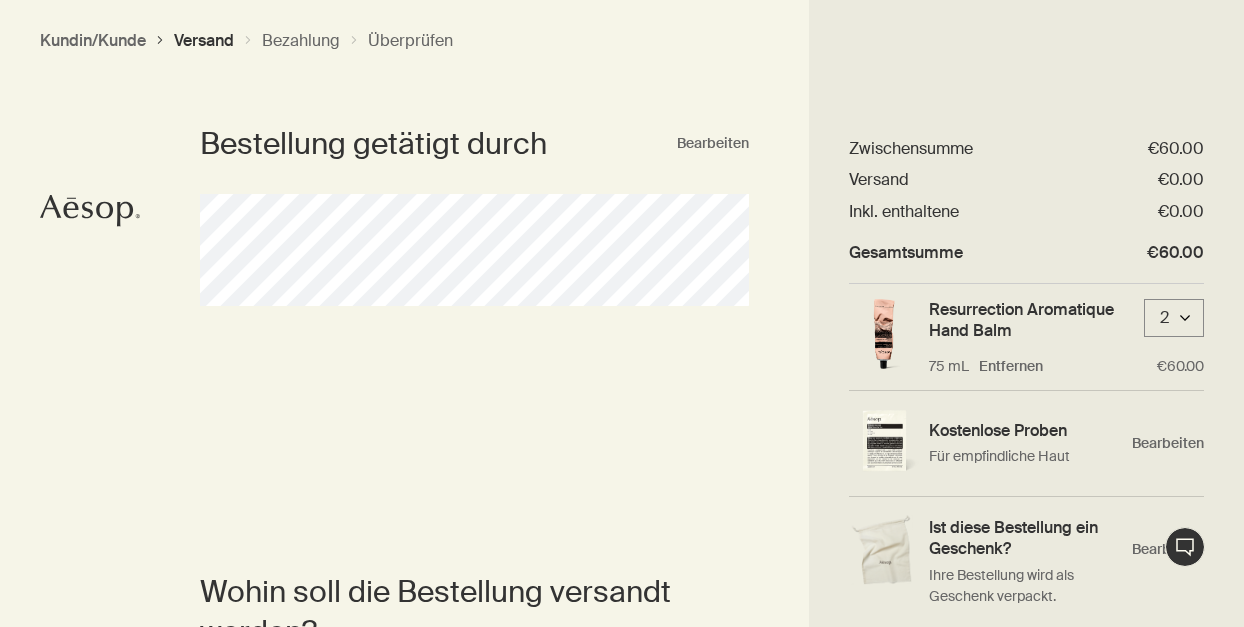 scroll, scrollTop: 0, scrollLeft: 0, axis: both 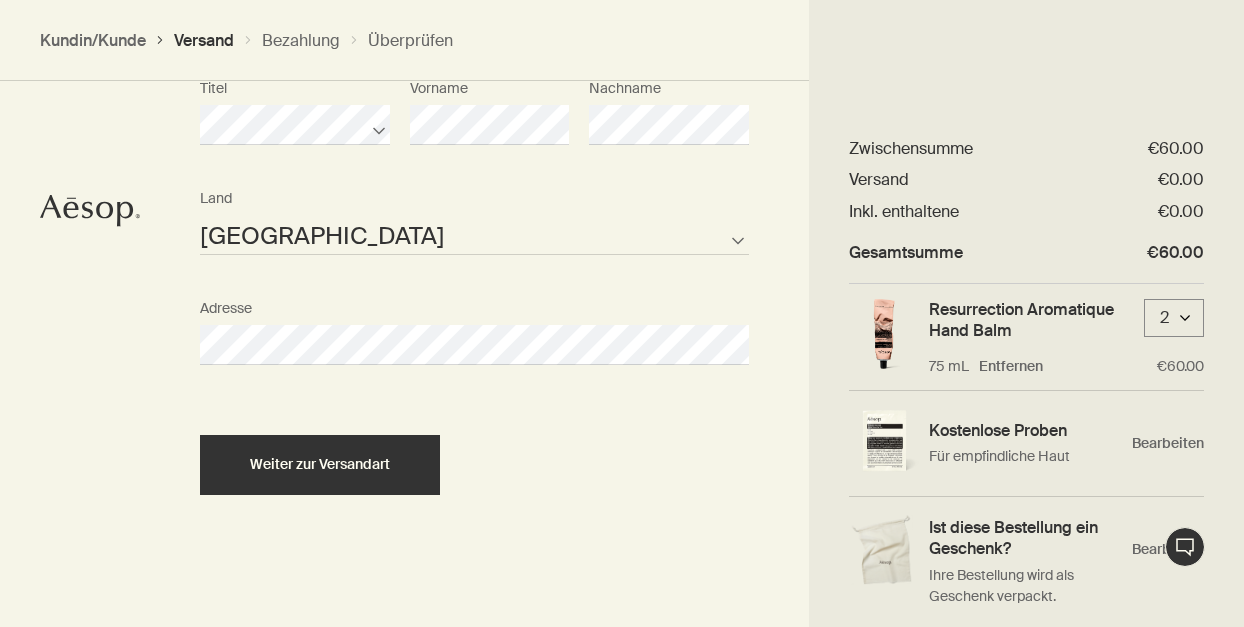 select on "DE" 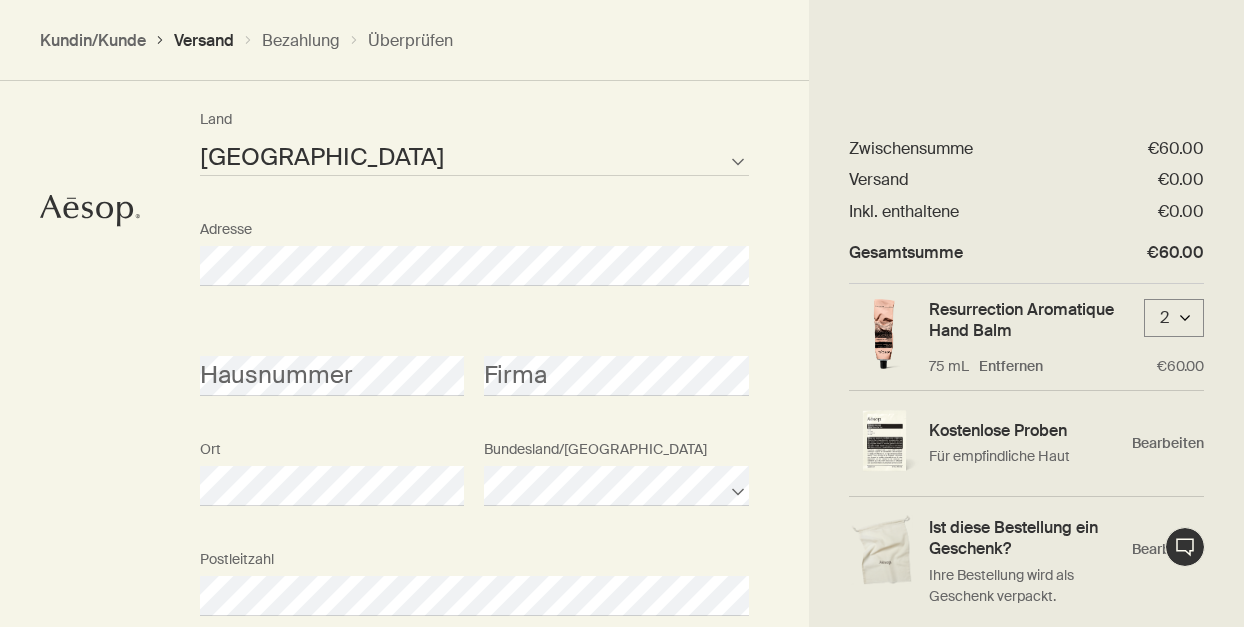 scroll, scrollTop: 774, scrollLeft: 0, axis: vertical 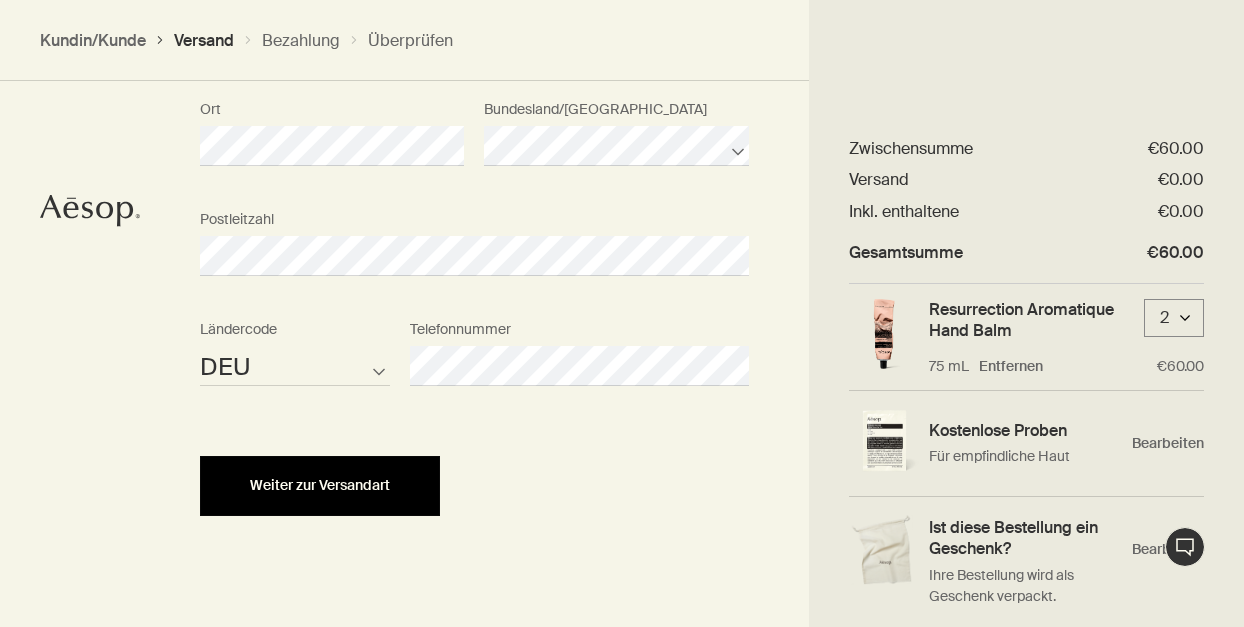 click on "Weiter zur Versandart" at bounding box center (320, 486) 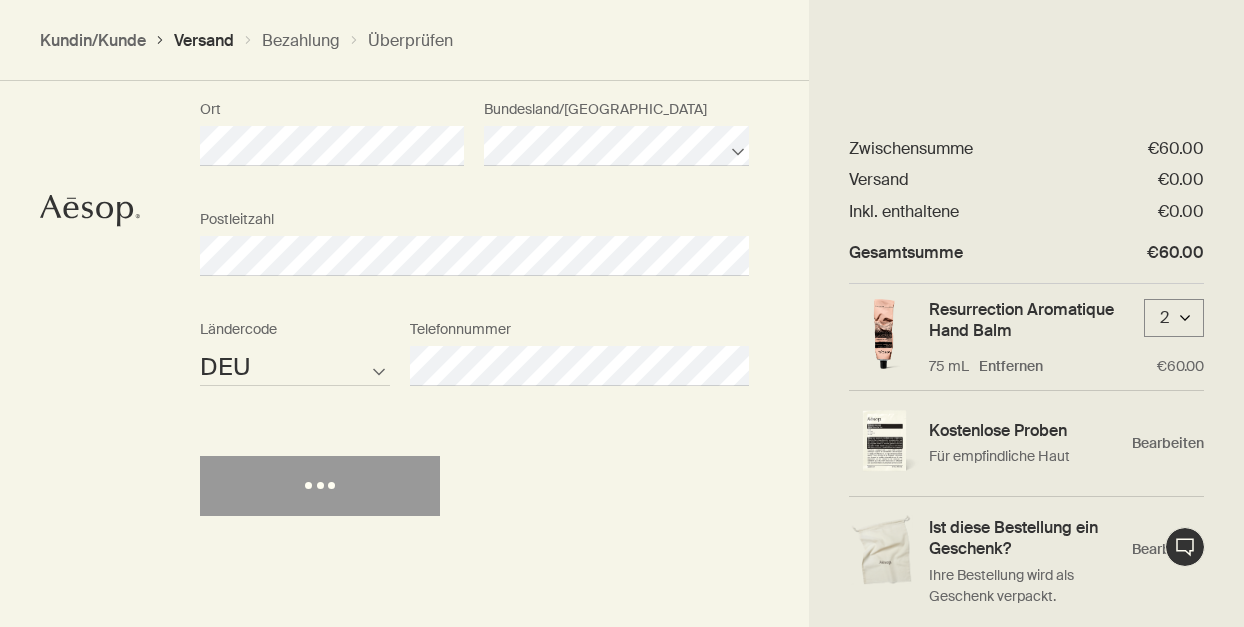 scroll, scrollTop: 1123, scrollLeft: 0, axis: vertical 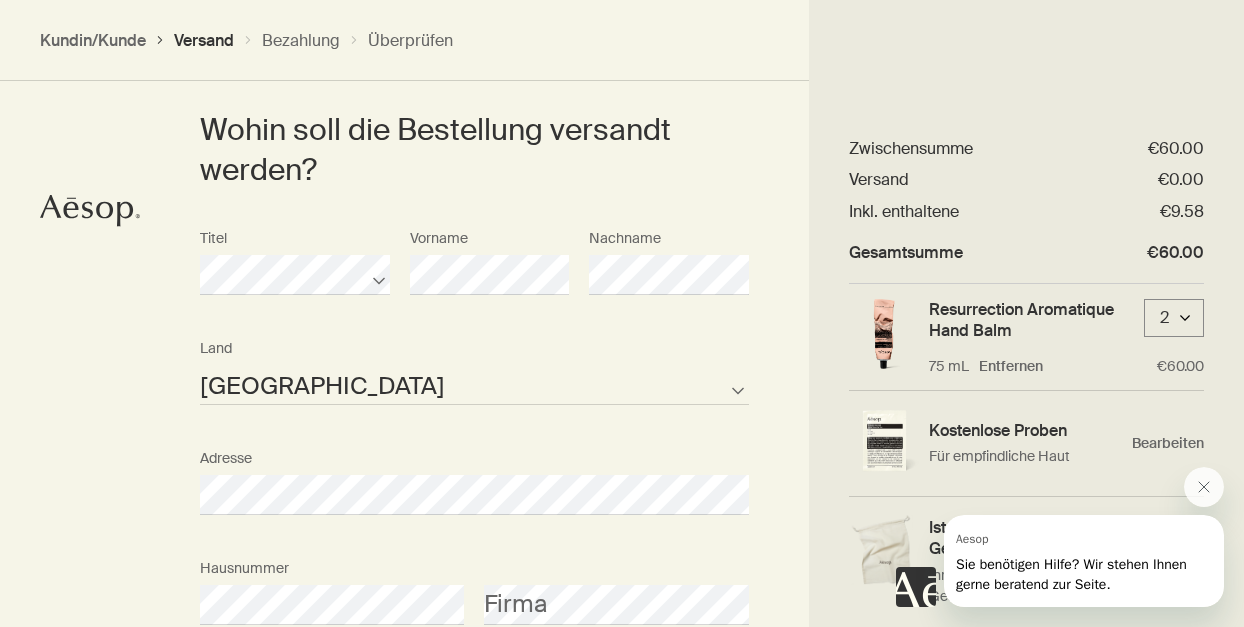click on "Entfernen" at bounding box center (1011, 366) 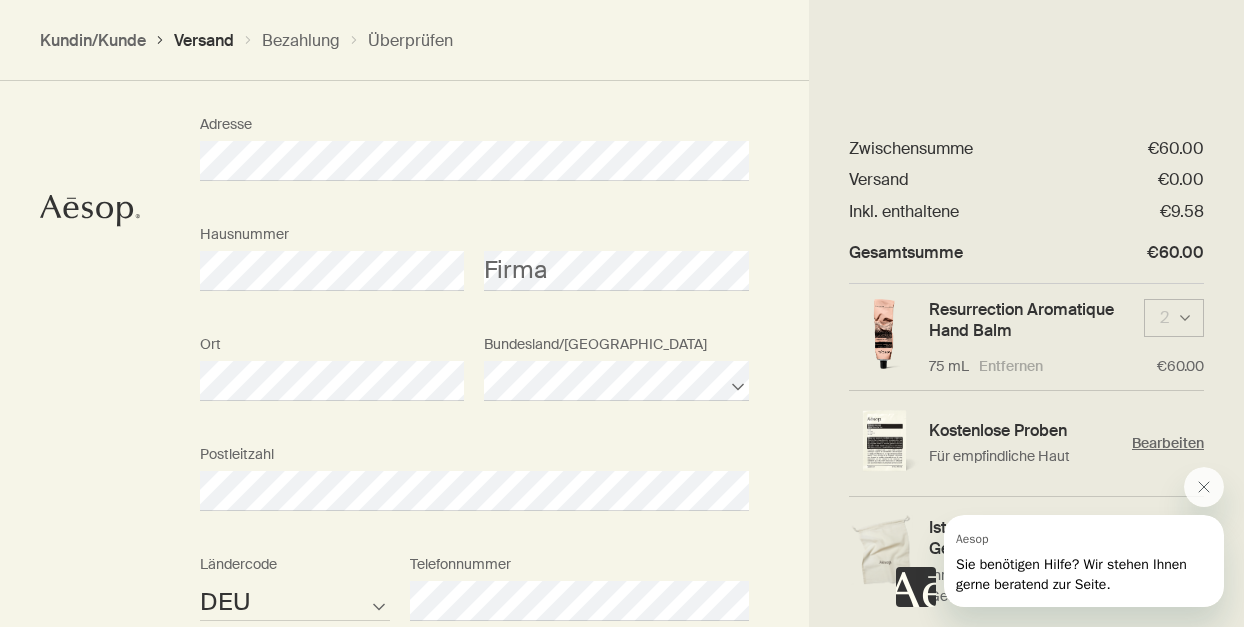 scroll, scrollTop: 869, scrollLeft: 0, axis: vertical 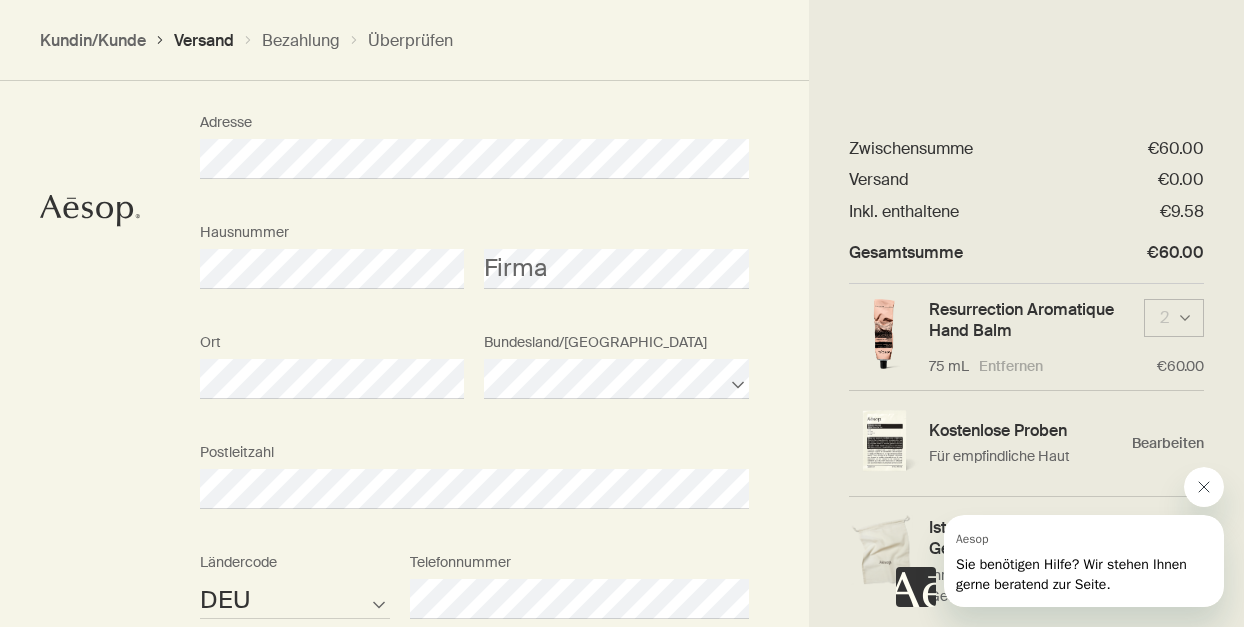 click at bounding box center [1204, 487] 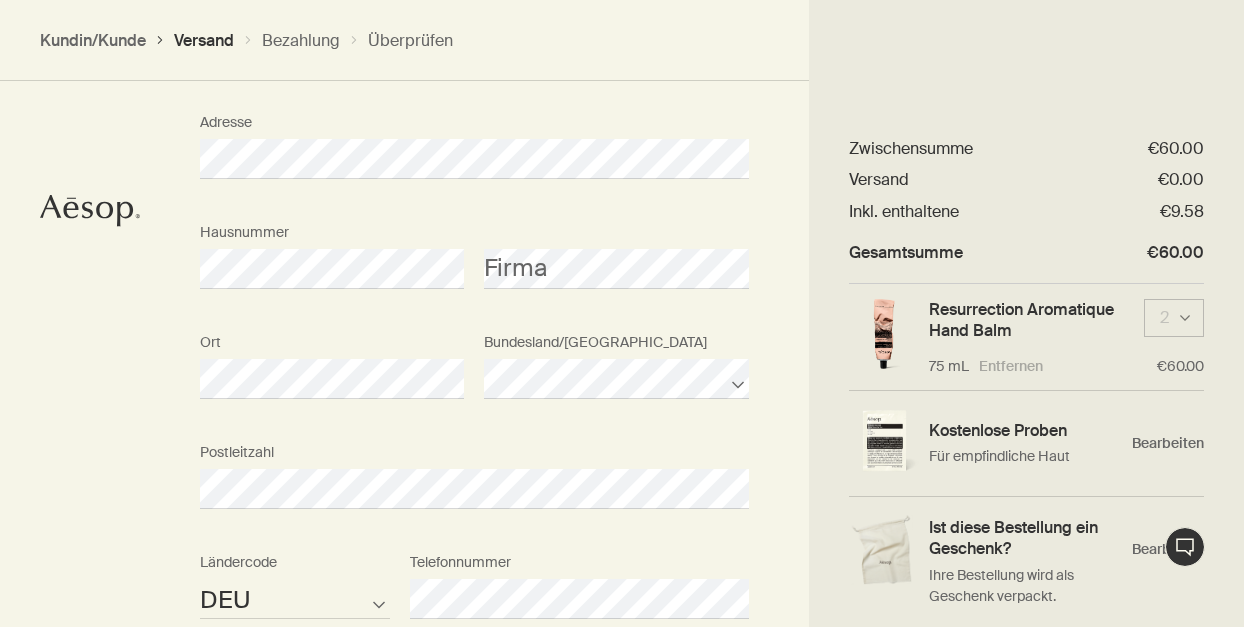 scroll, scrollTop: 0, scrollLeft: 0, axis: both 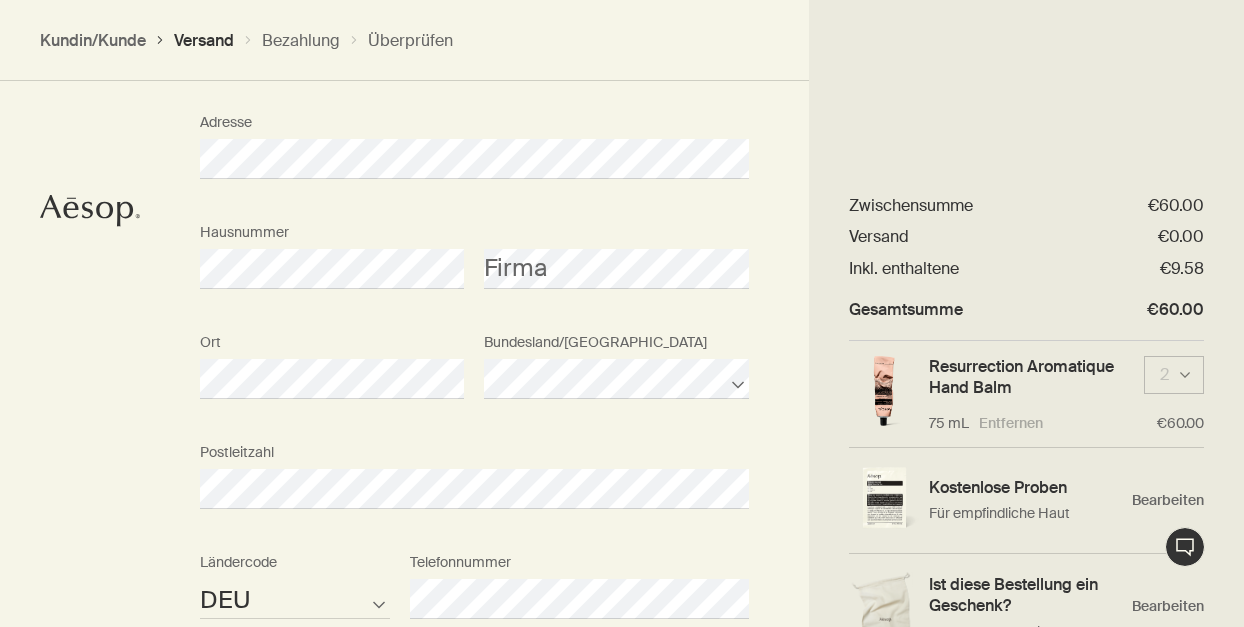 click on "Adresse" at bounding box center (474, 141) 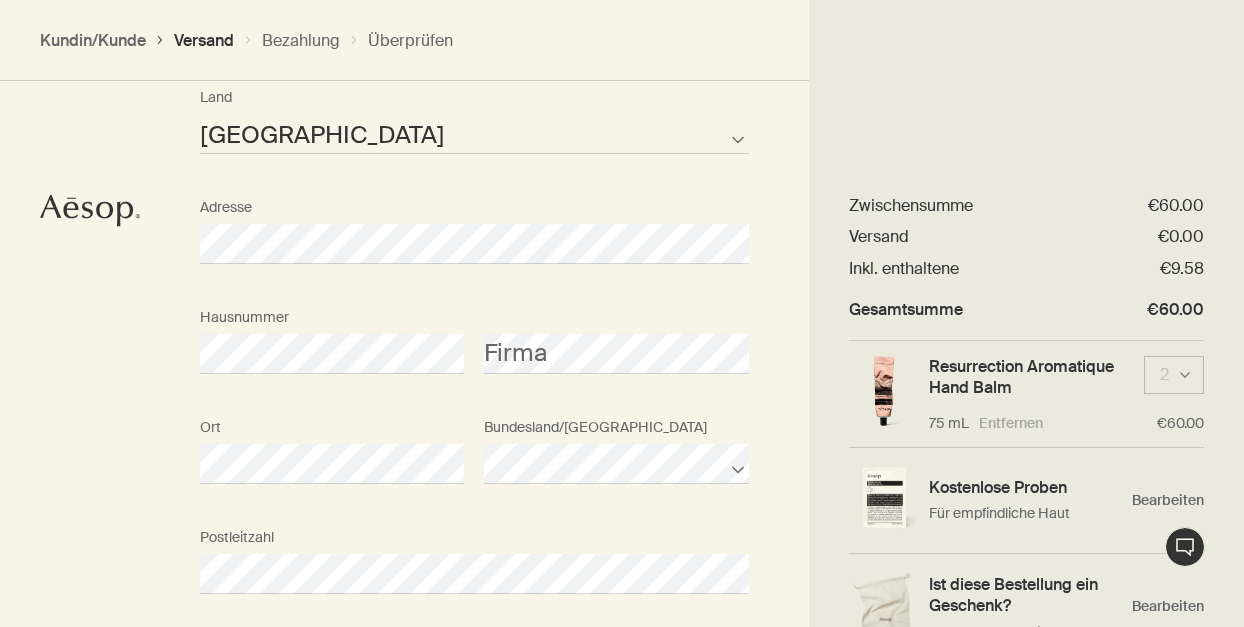 scroll, scrollTop: 776, scrollLeft: 0, axis: vertical 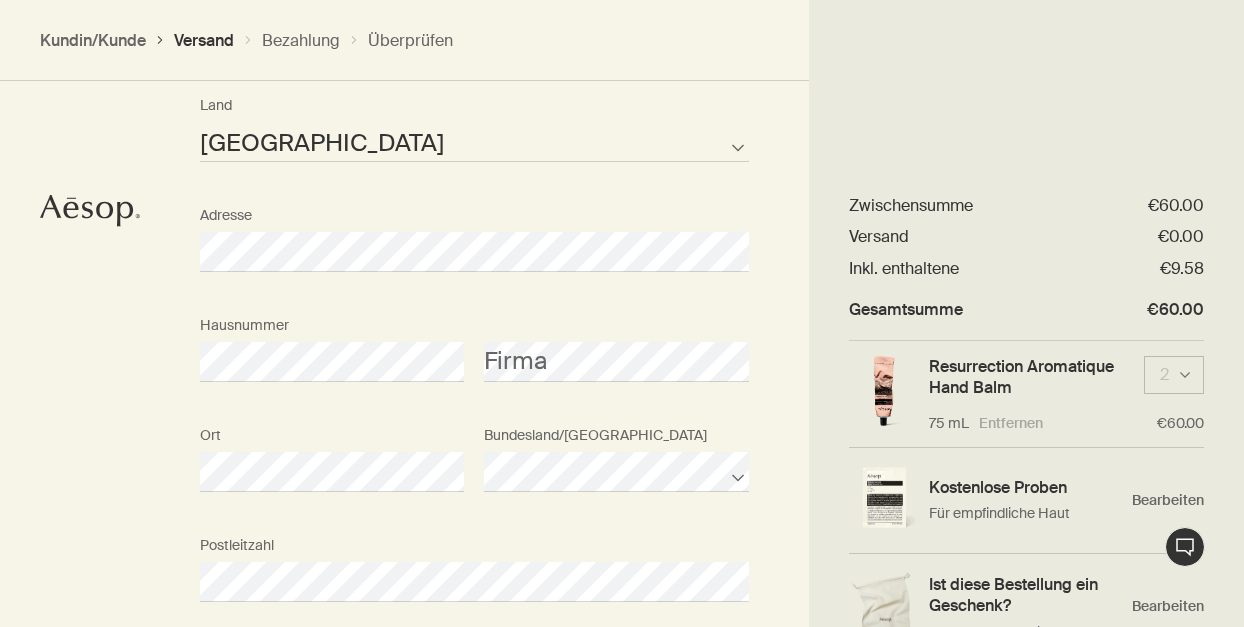 click on "Kundin/Kunde" at bounding box center (93, 40) 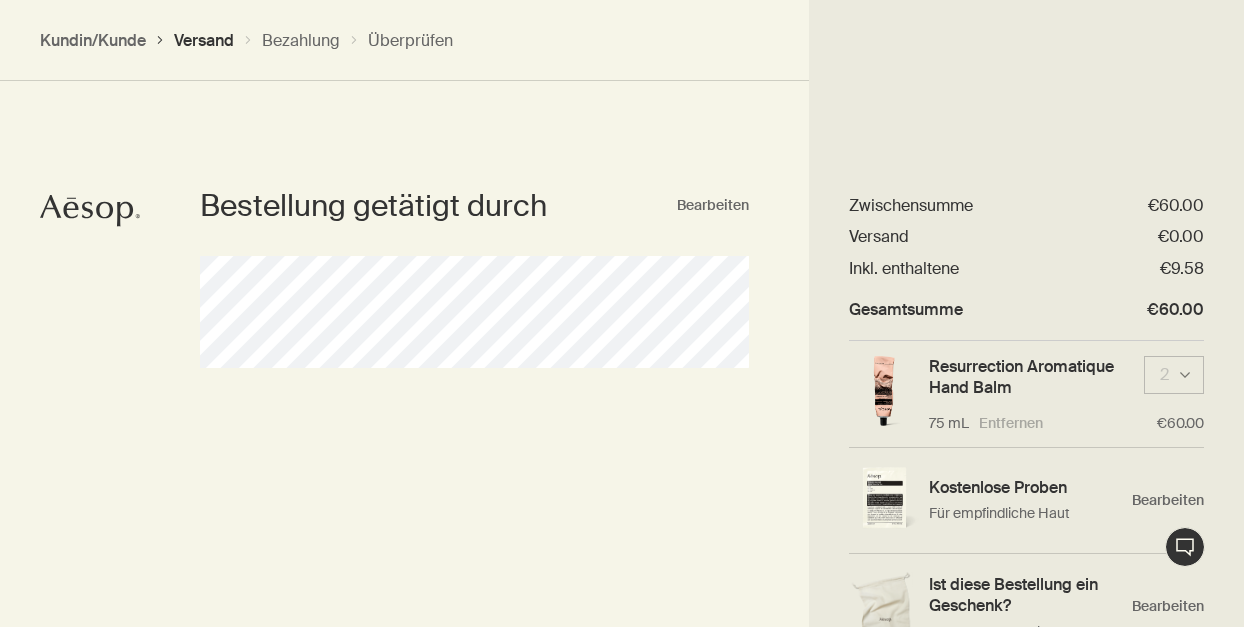 scroll, scrollTop: 1, scrollLeft: 0, axis: vertical 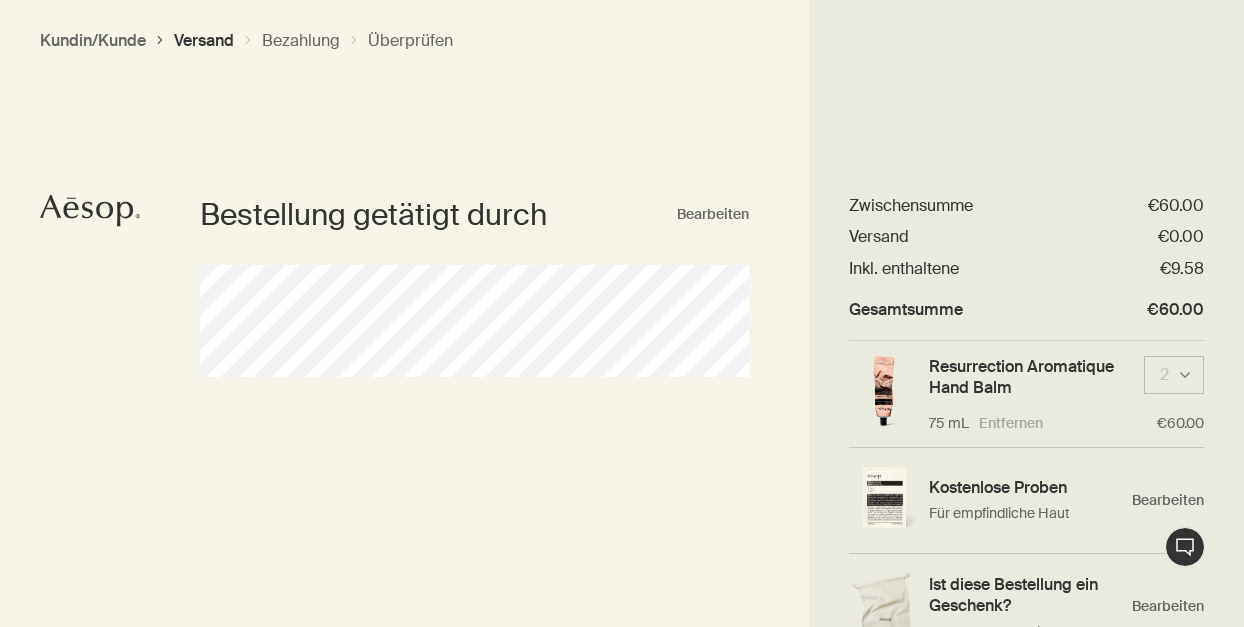 click on "Kundin/Kunde" at bounding box center (93, 40) 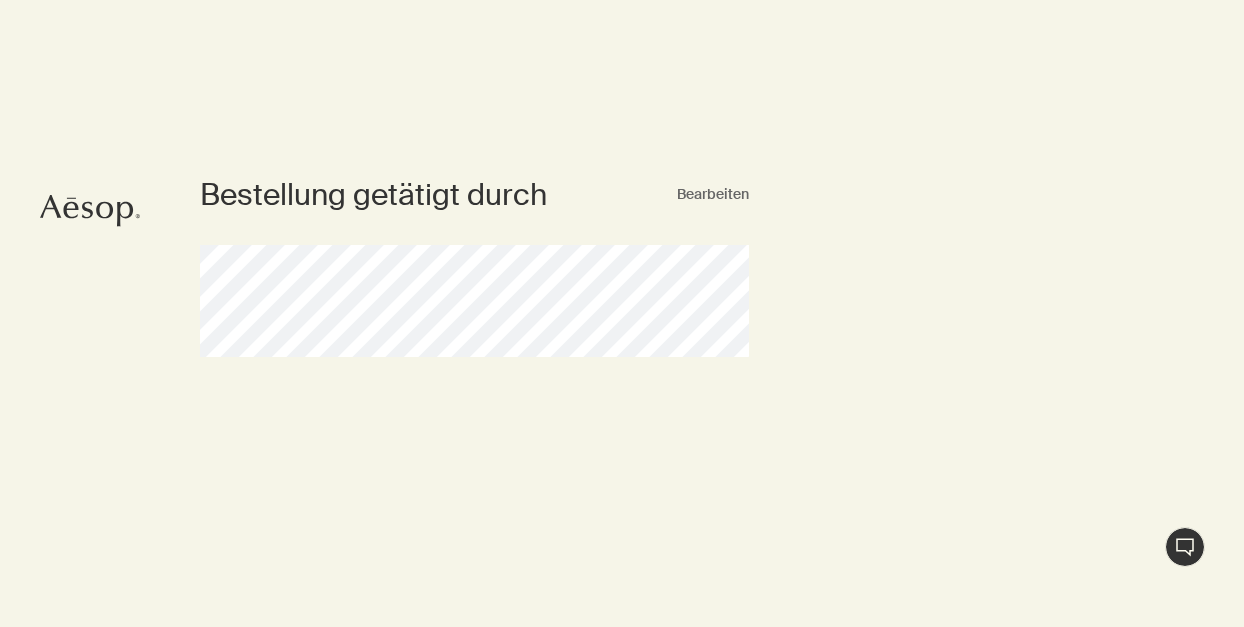 scroll, scrollTop: 0, scrollLeft: 0, axis: both 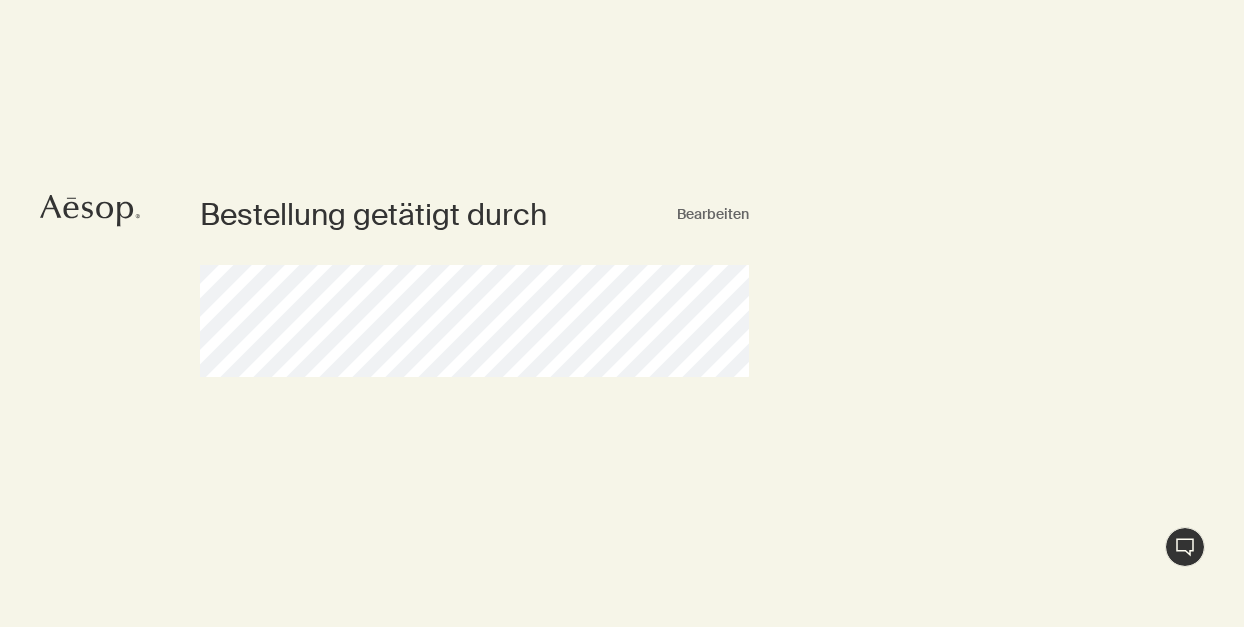 click 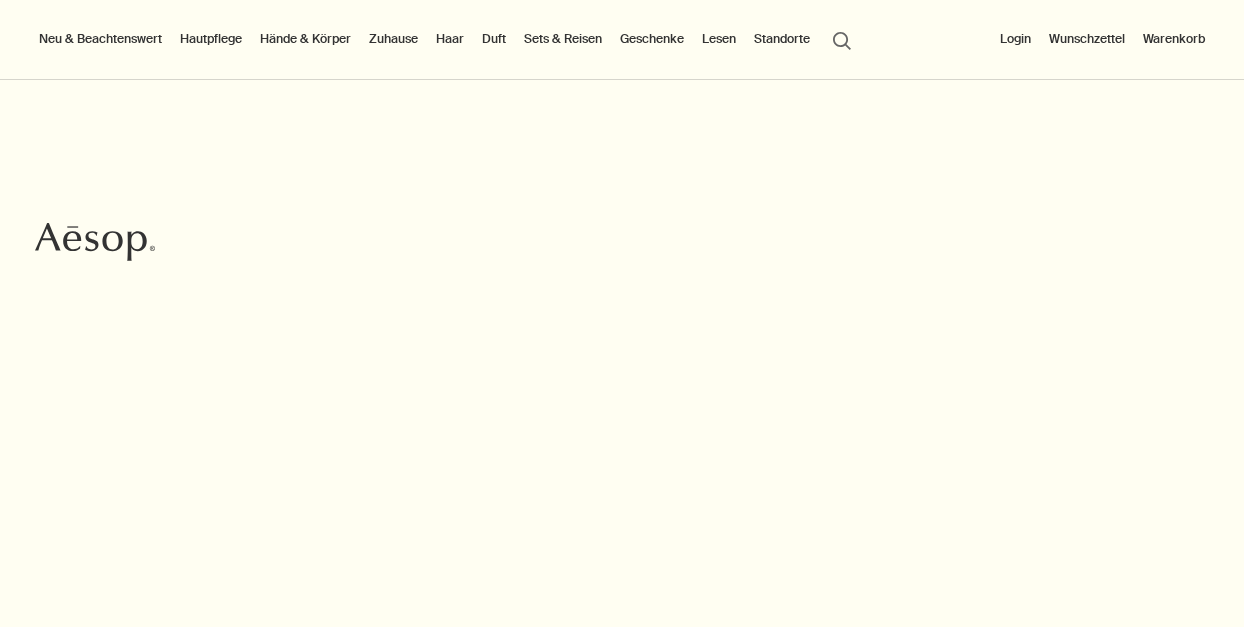 scroll, scrollTop: 0, scrollLeft: 0, axis: both 